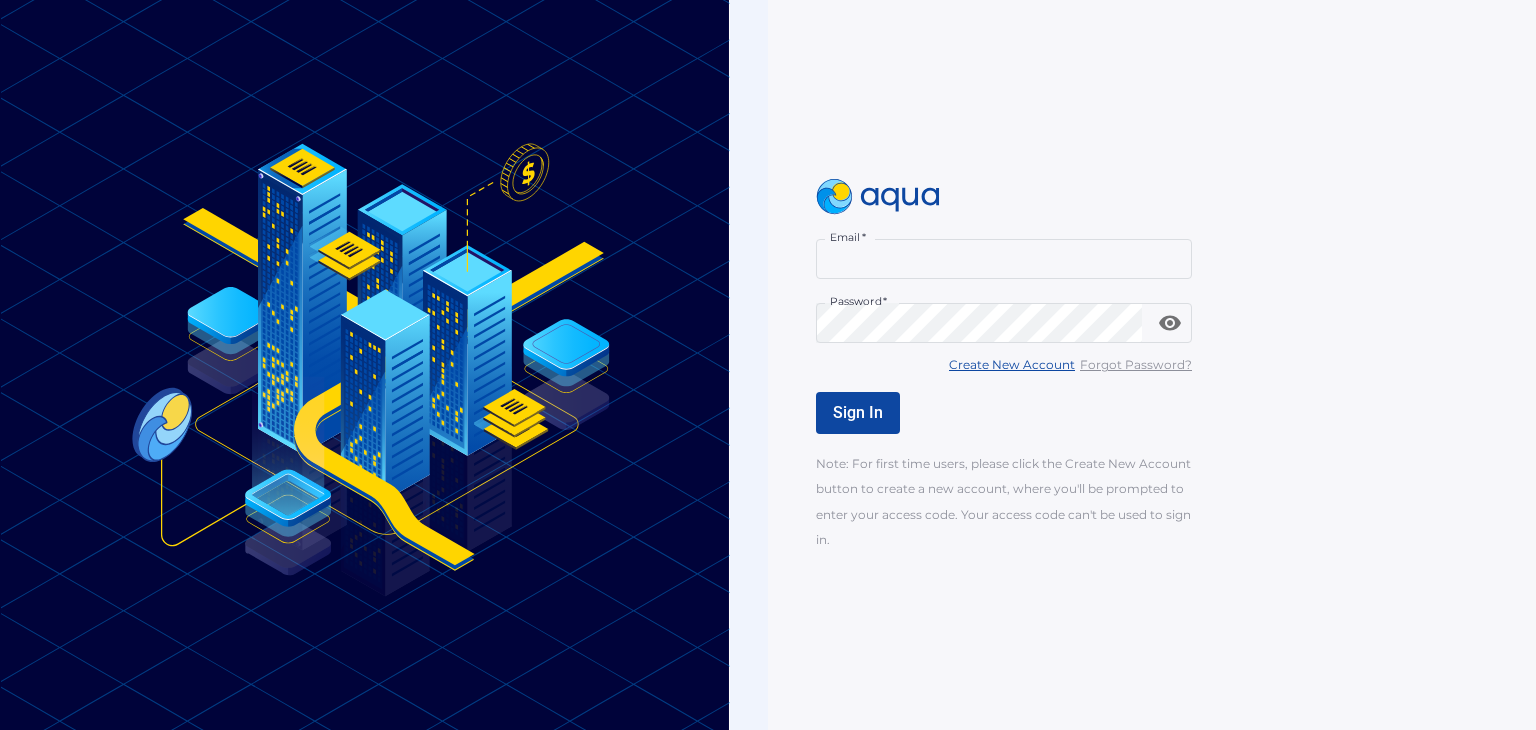 scroll, scrollTop: 0, scrollLeft: 0, axis: both 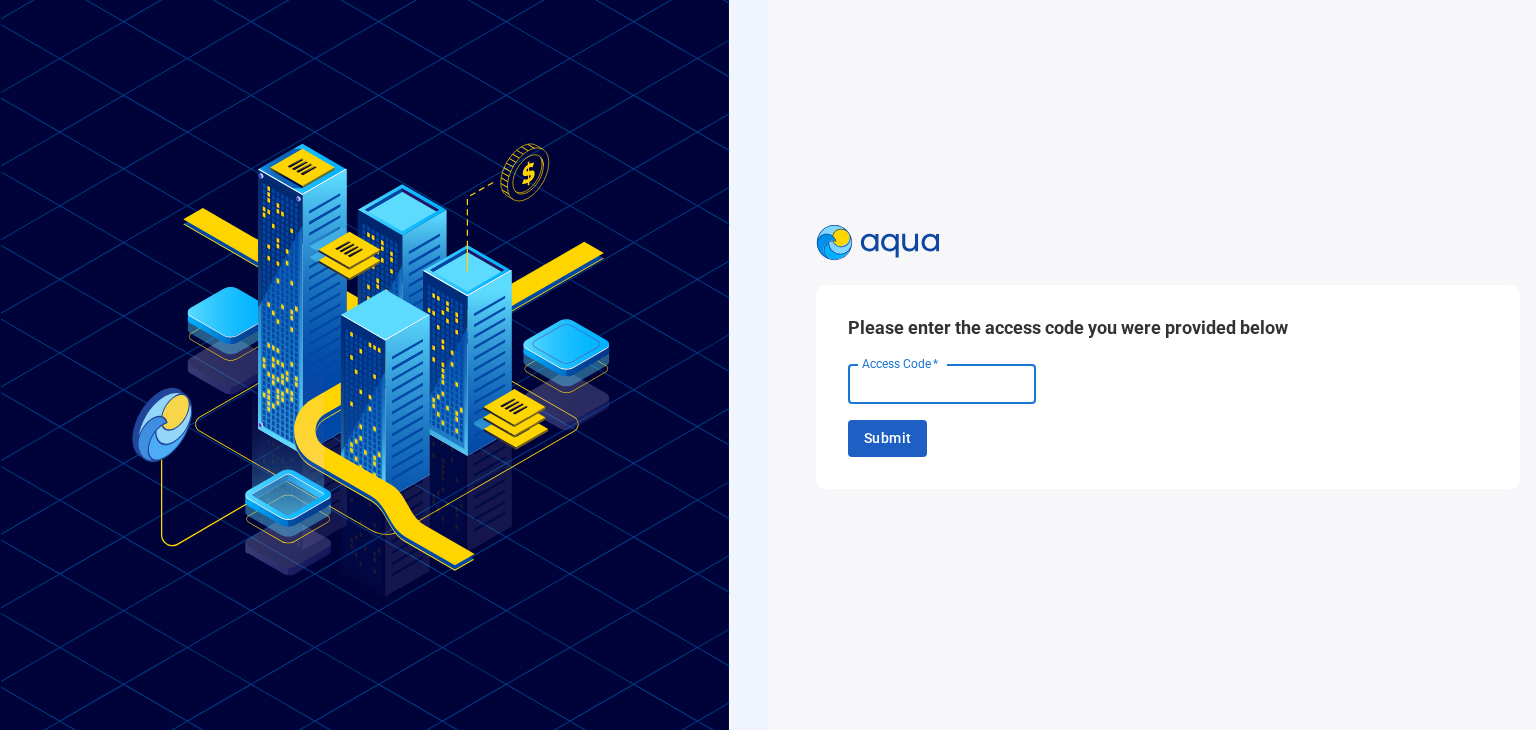click on "Access Code *" at bounding box center [942, 384] 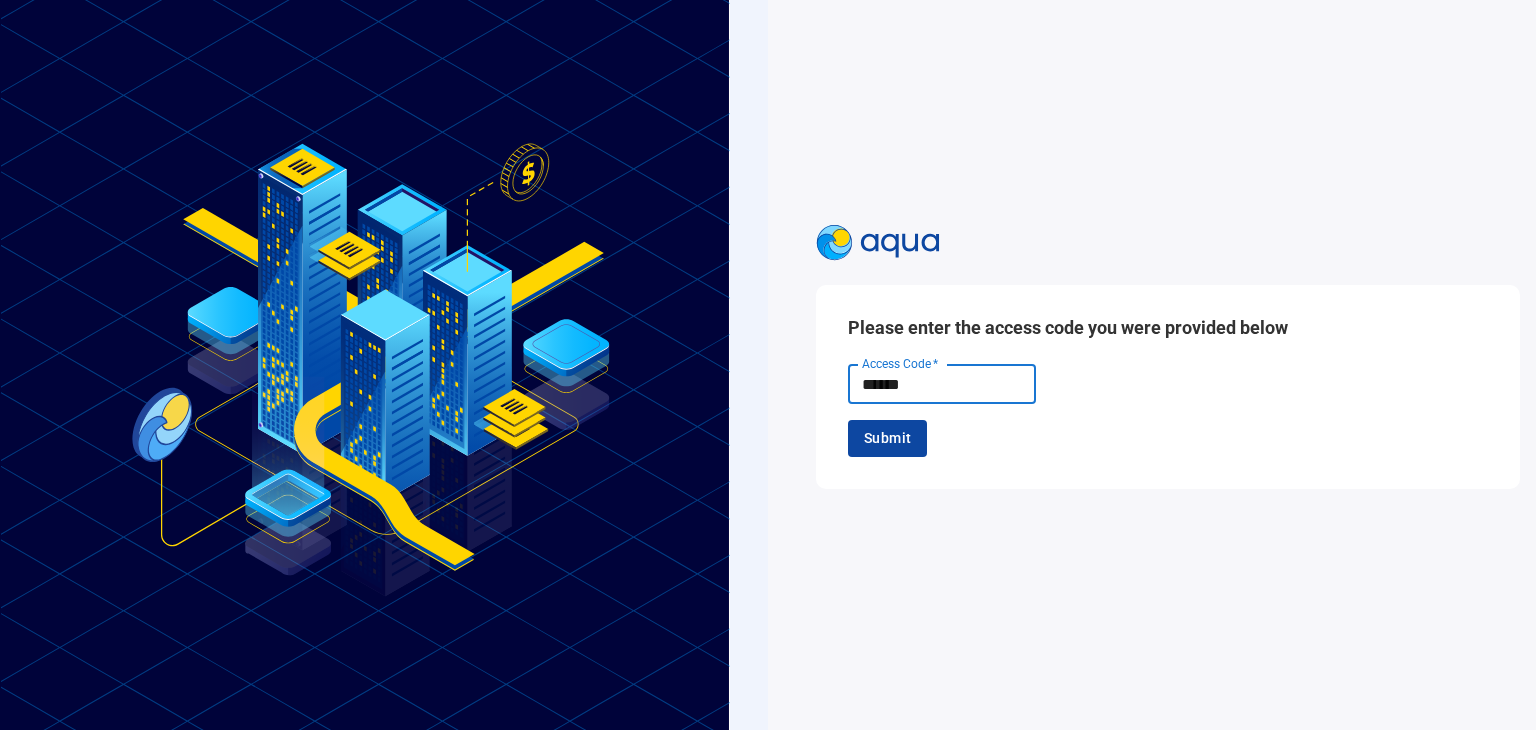 type on "******" 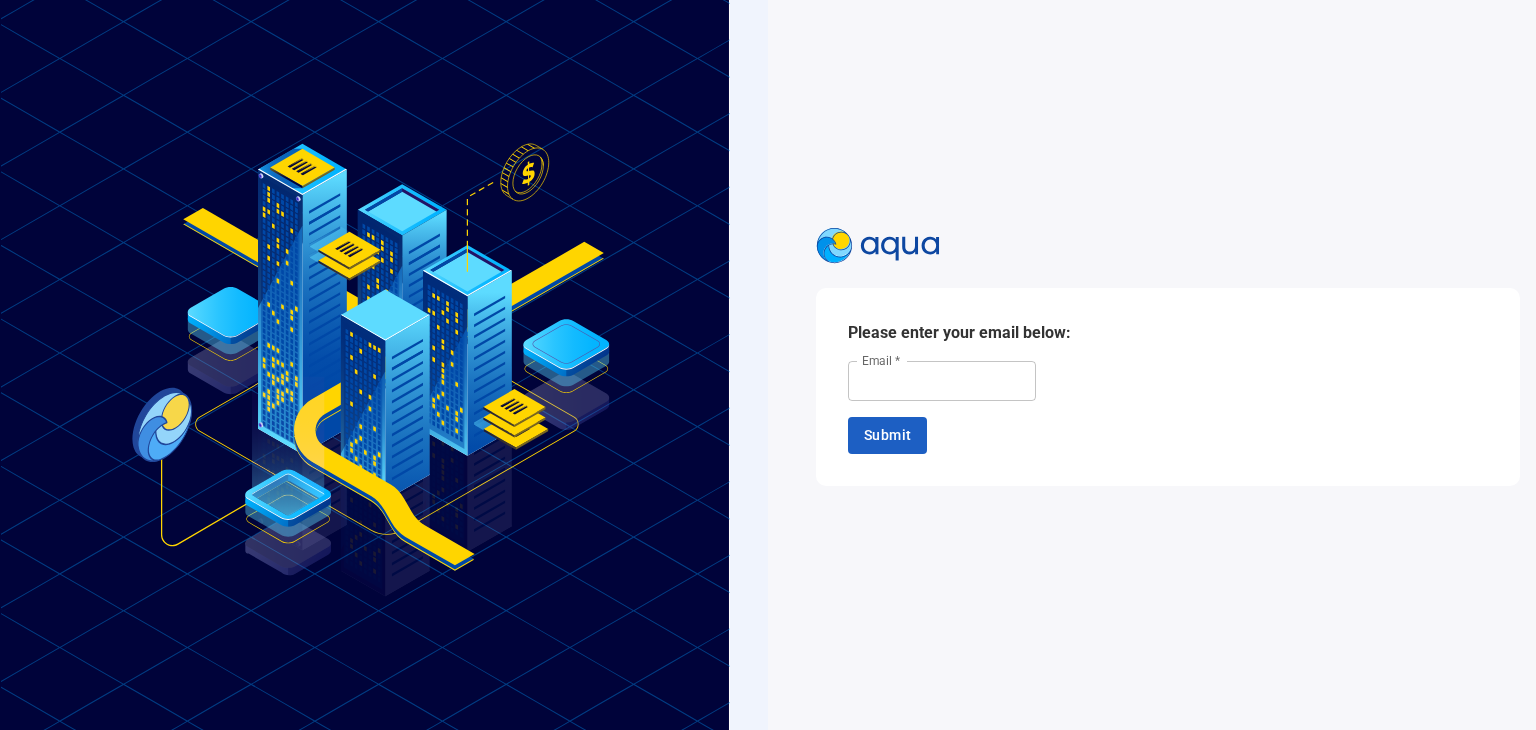 click on "Email   *" at bounding box center (942, 381) 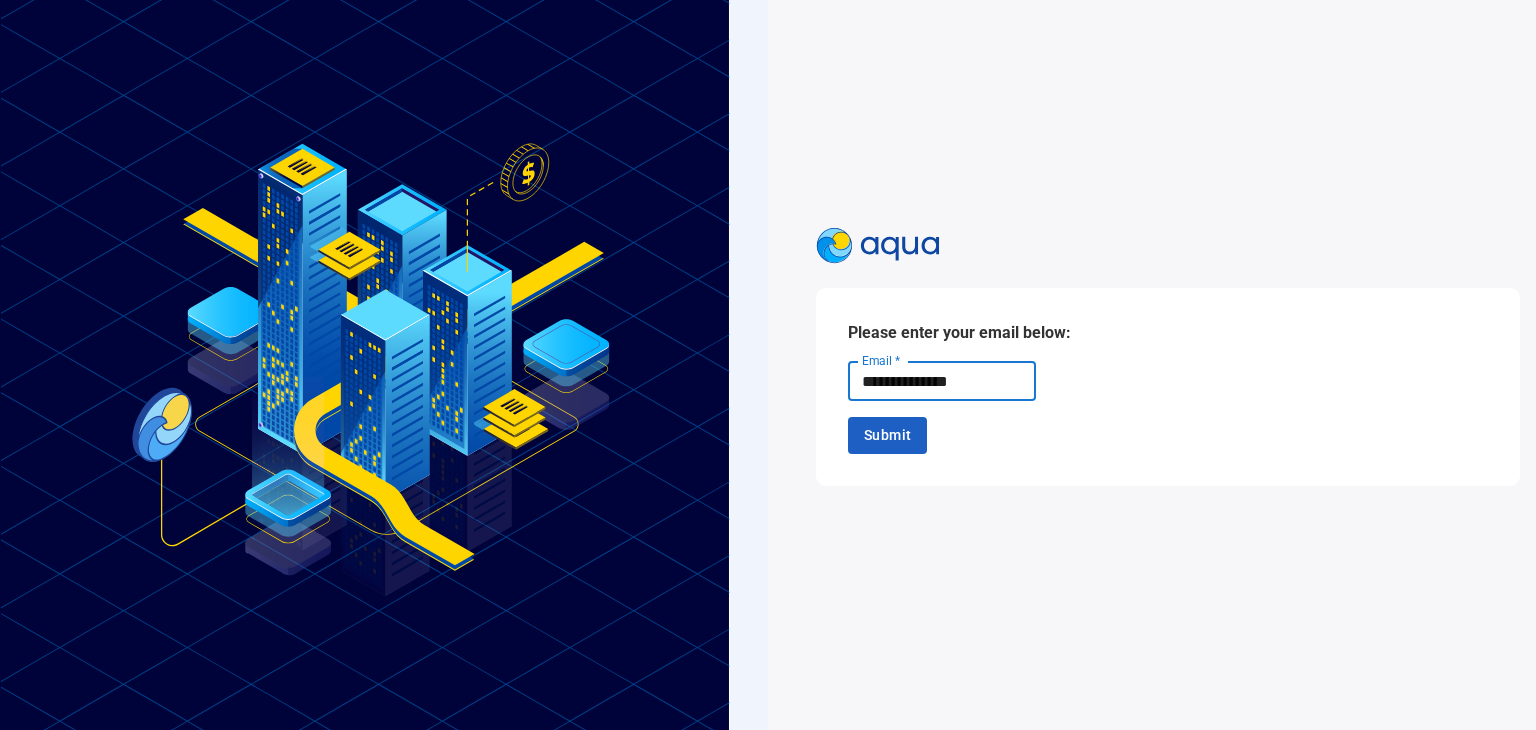 type on "**********" 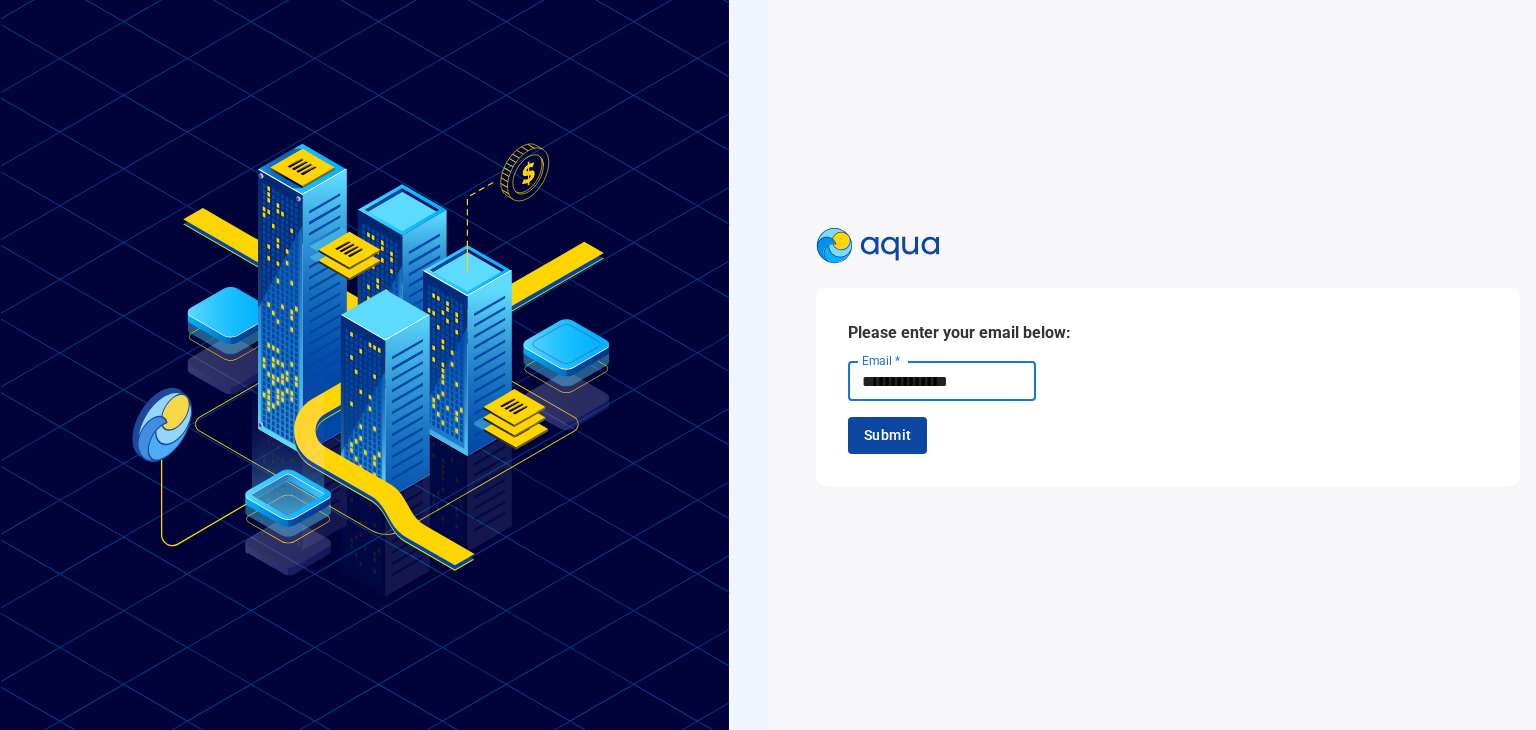 click on "Submit" at bounding box center (887, 435) 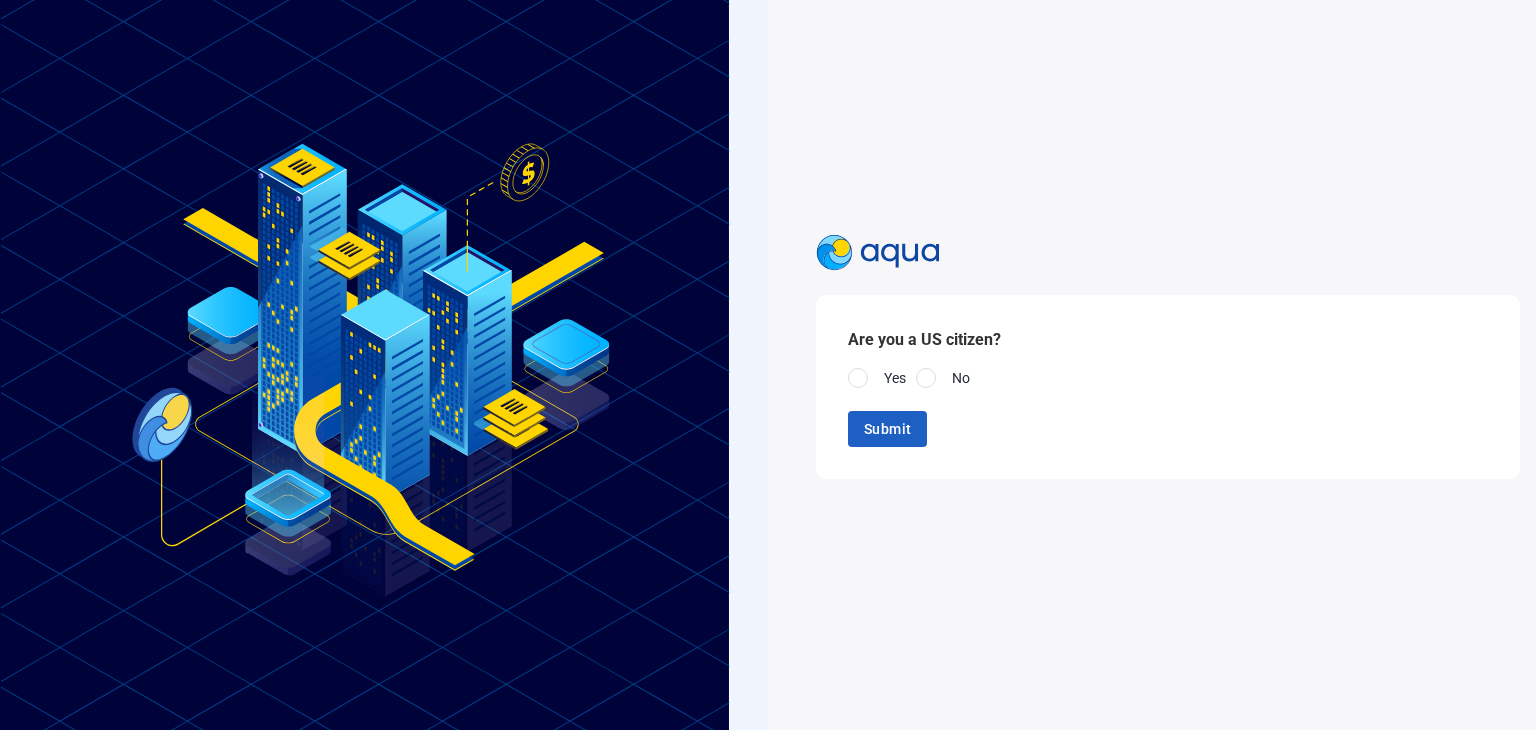 click on "Are you a US citizen? Yes No Submit" at bounding box center [1168, 387] 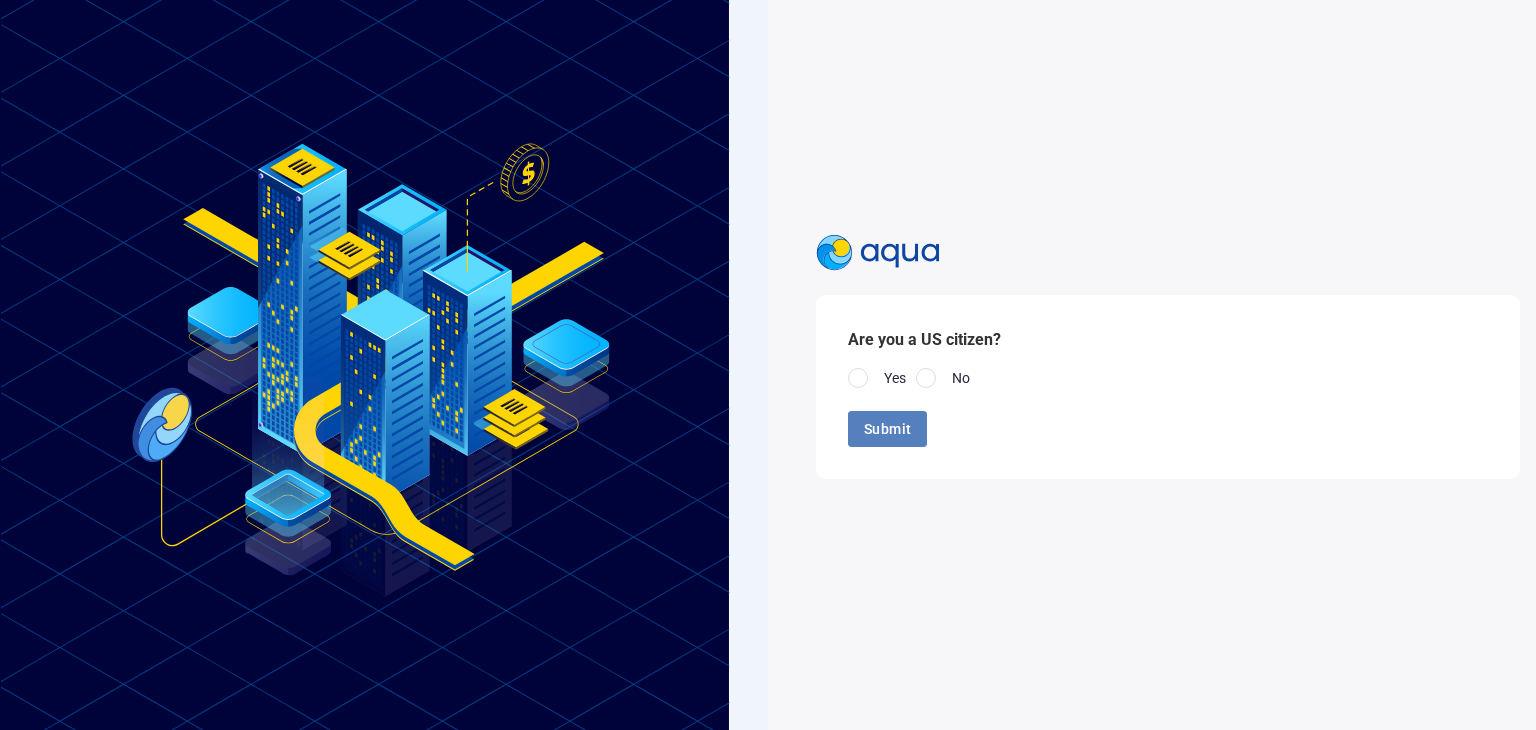 click on "Submit" at bounding box center (887, 429) 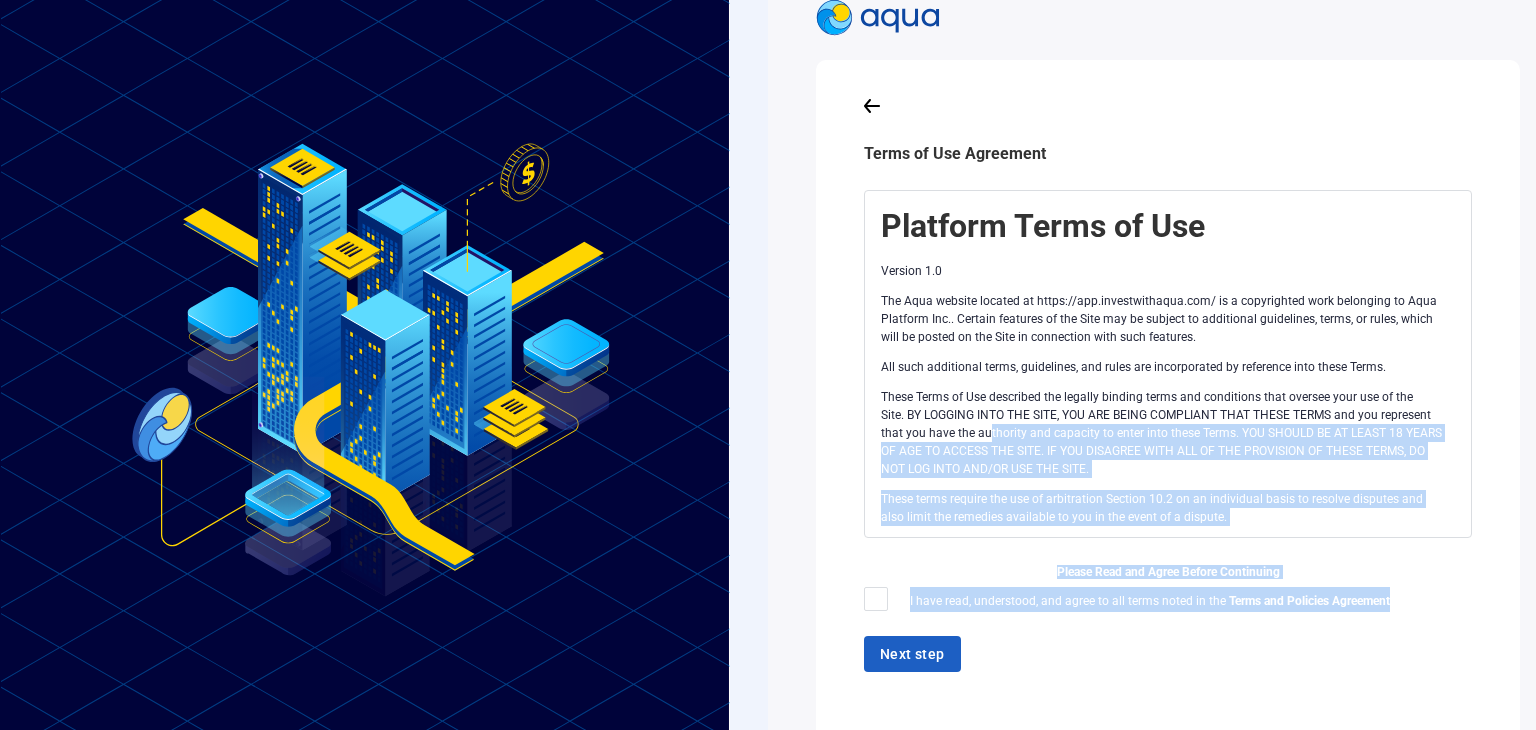 drag, startPoint x: 902, startPoint y: 664, endPoint x: 1024, endPoint y: 439, distance: 255.94727 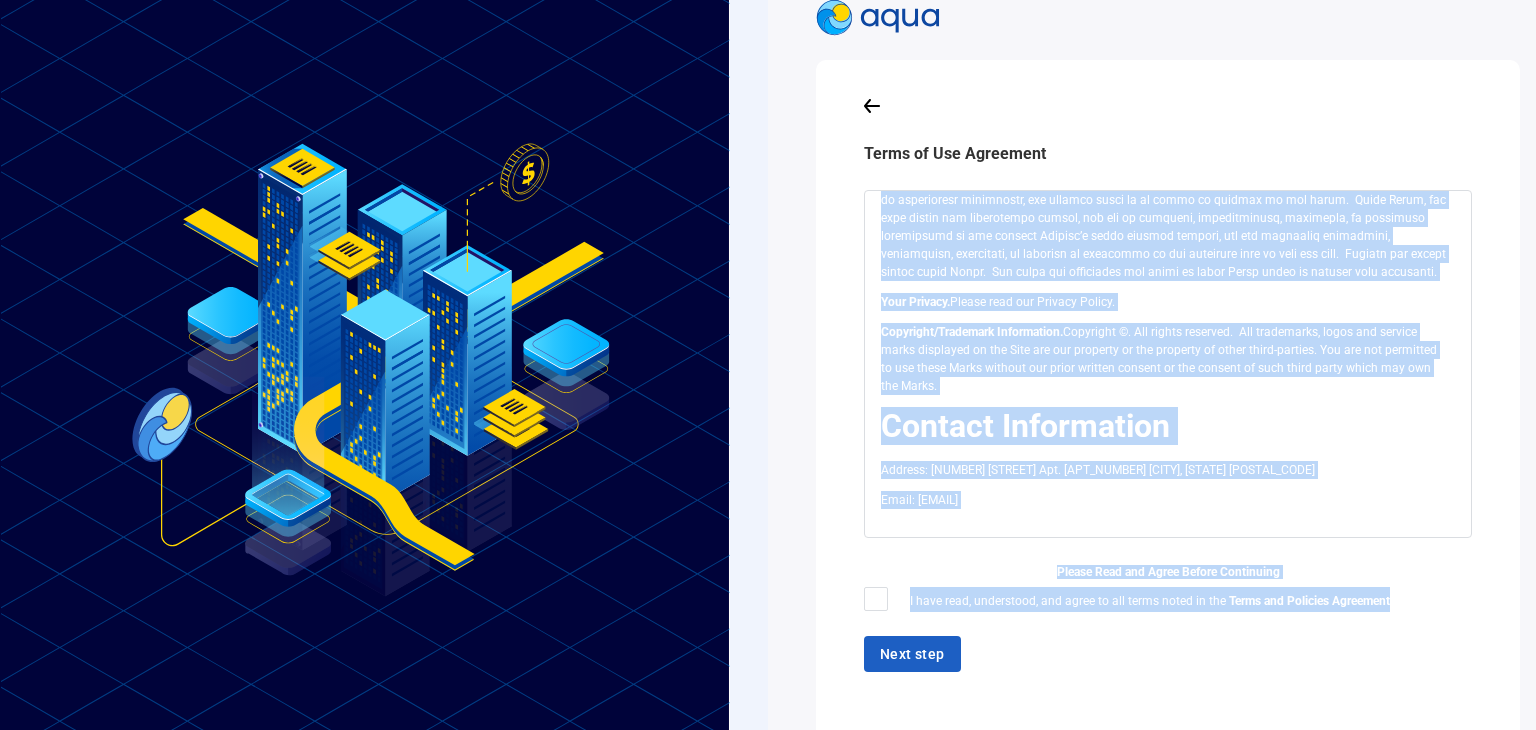 scroll, scrollTop: 5166, scrollLeft: 0, axis: vertical 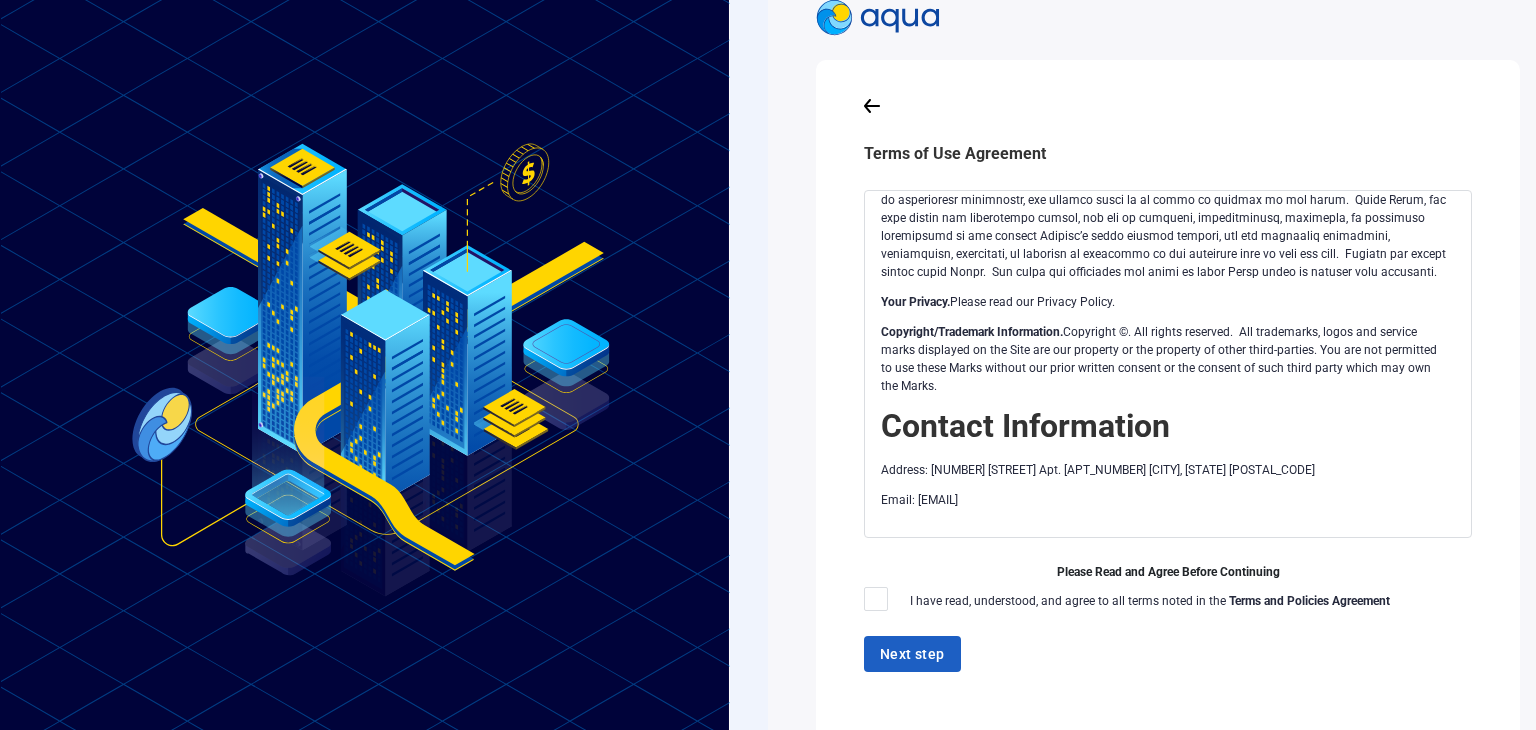 click on "Next step" at bounding box center (1168, 654) 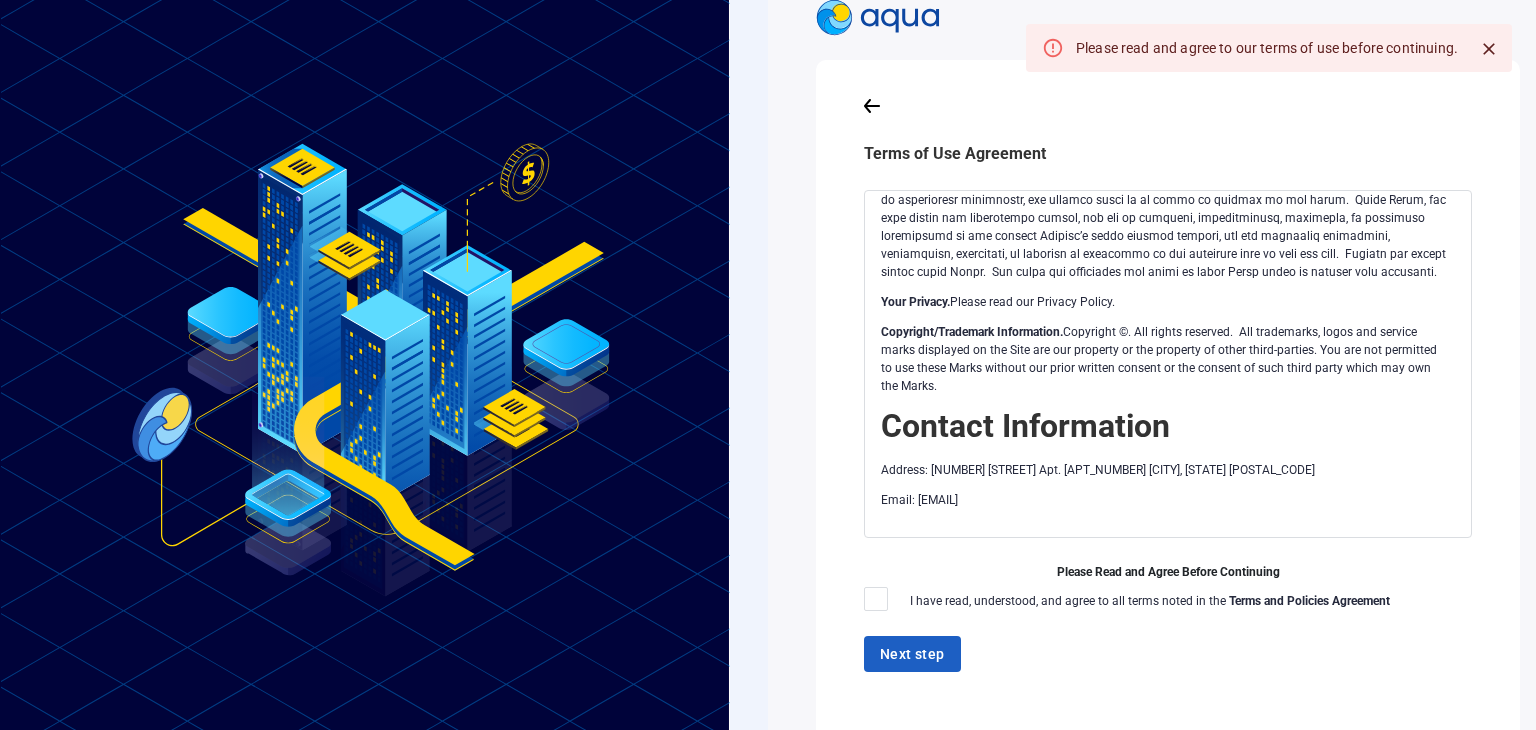 click on "Please Read and Agree Before Continuing" at bounding box center [1168, 572] 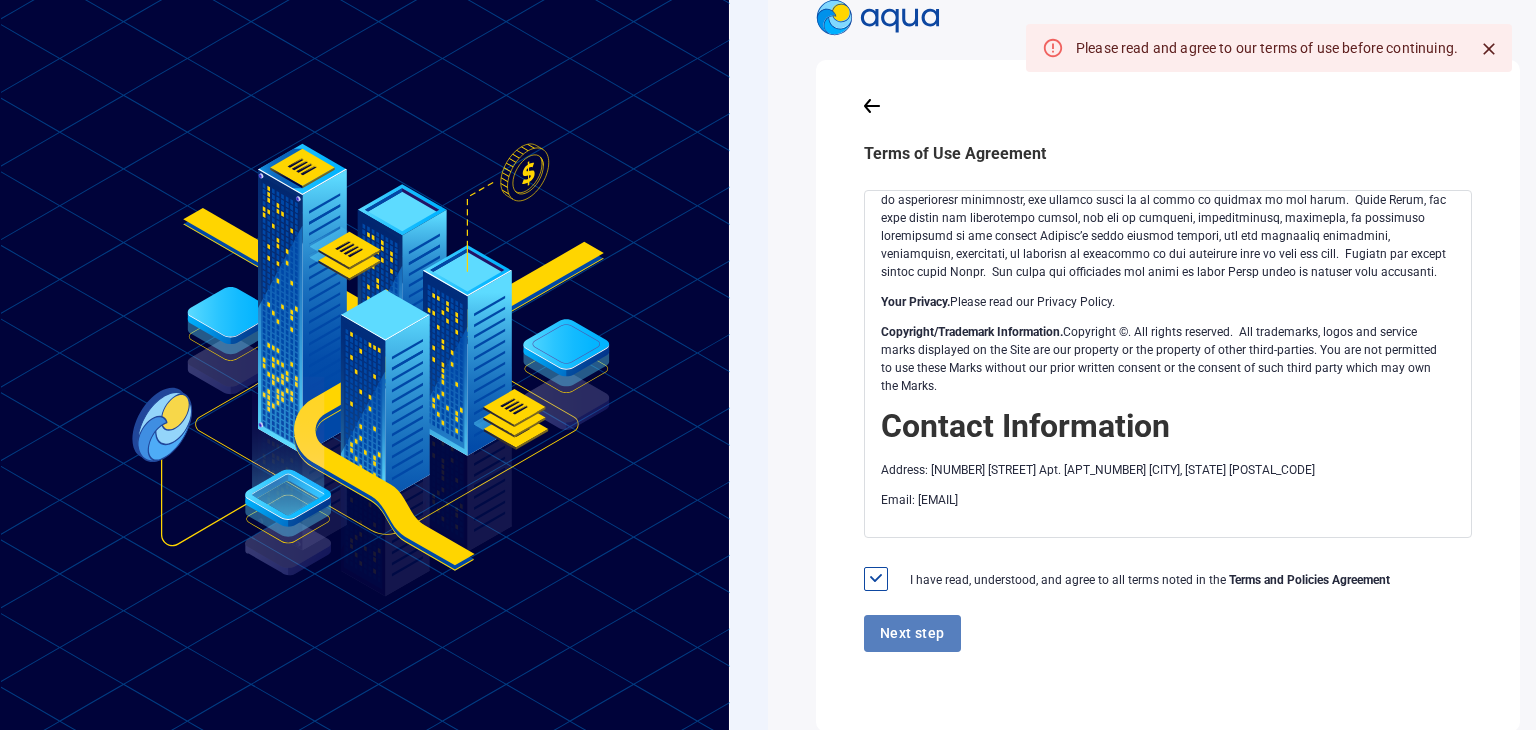 click on "Next step" at bounding box center [912, 633] 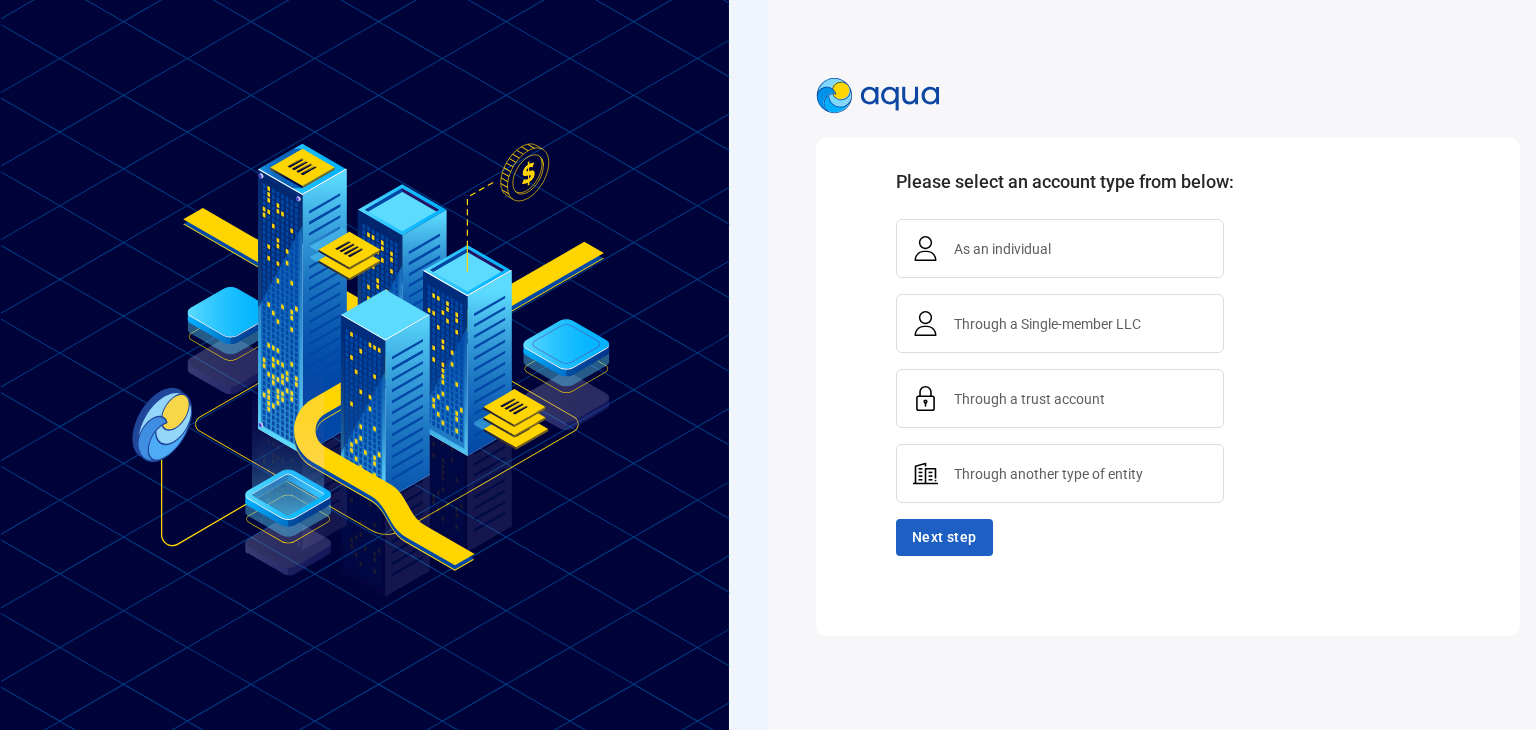 click on "Through another type of entity" at bounding box center [1048, 474] 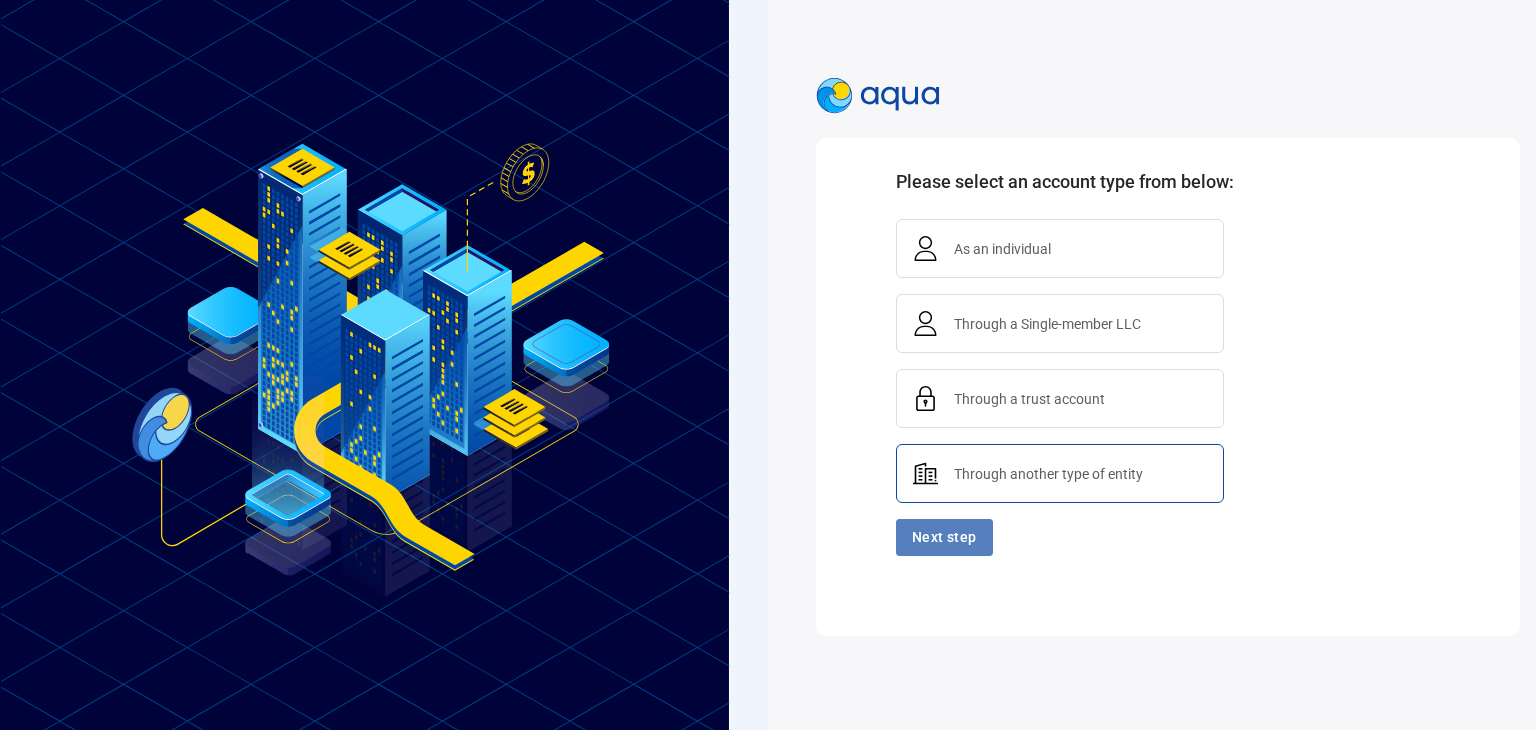 click on "Next step" at bounding box center [944, 537] 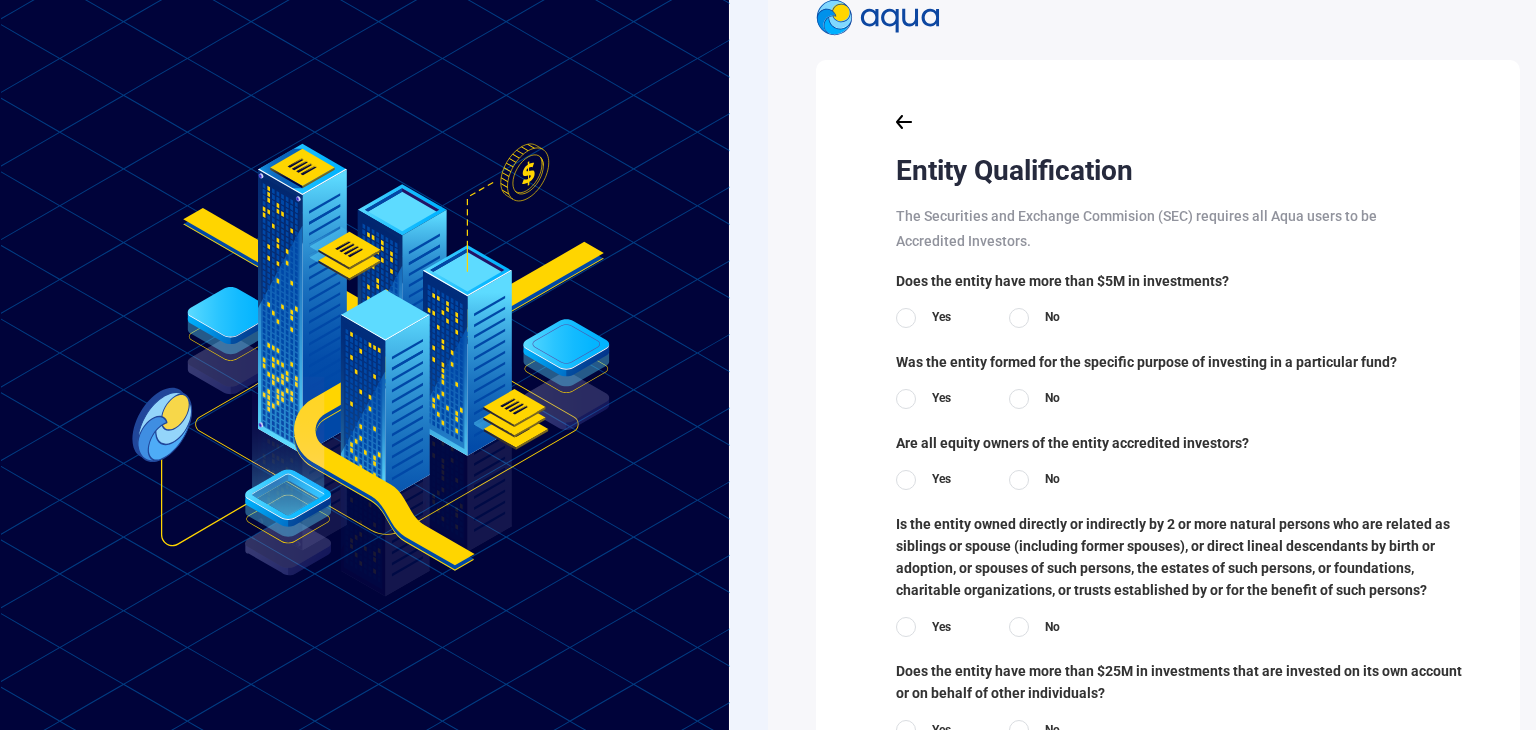 click on "No" at bounding box center (1052, 317) 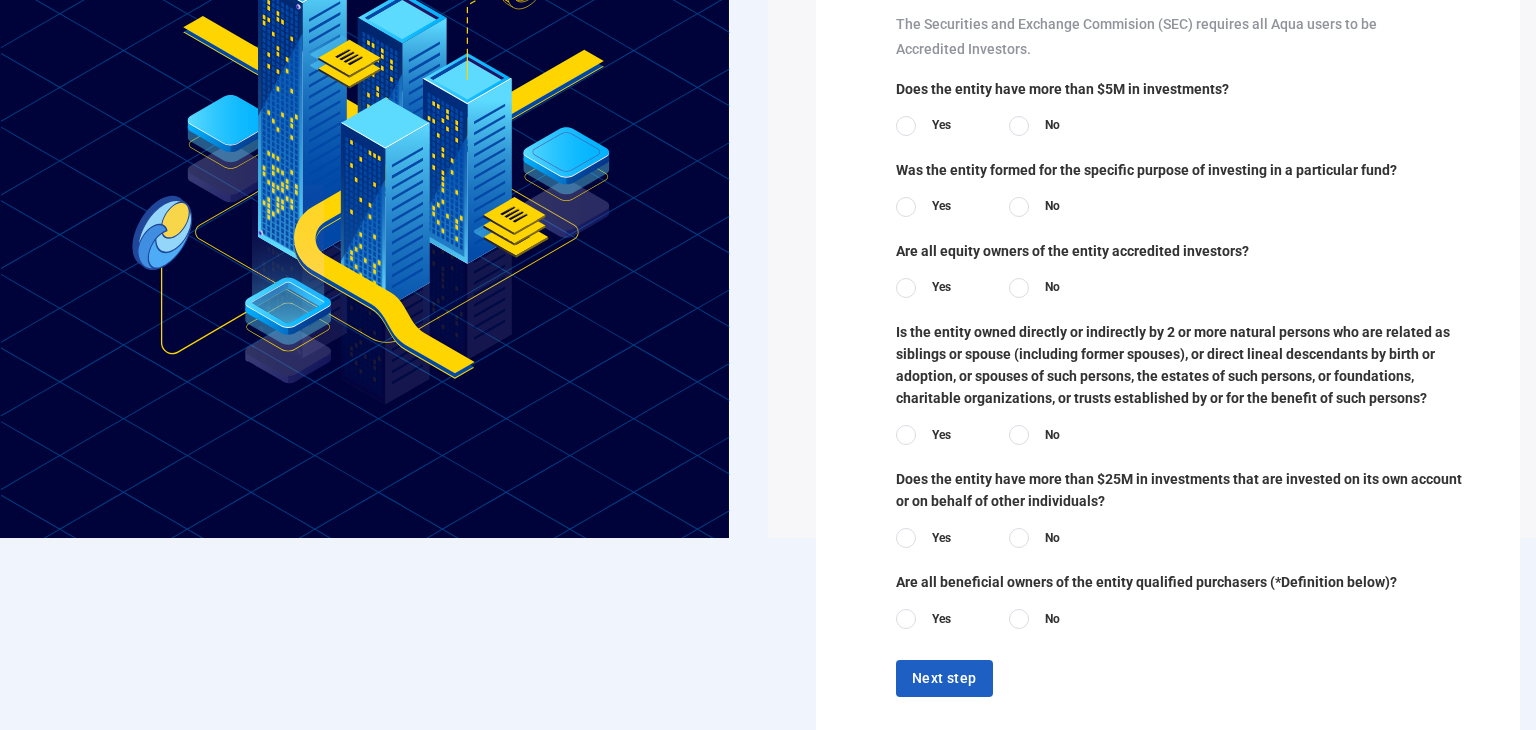 scroll, scrollTop: 200, scrollLeft: 0, axis: vertical 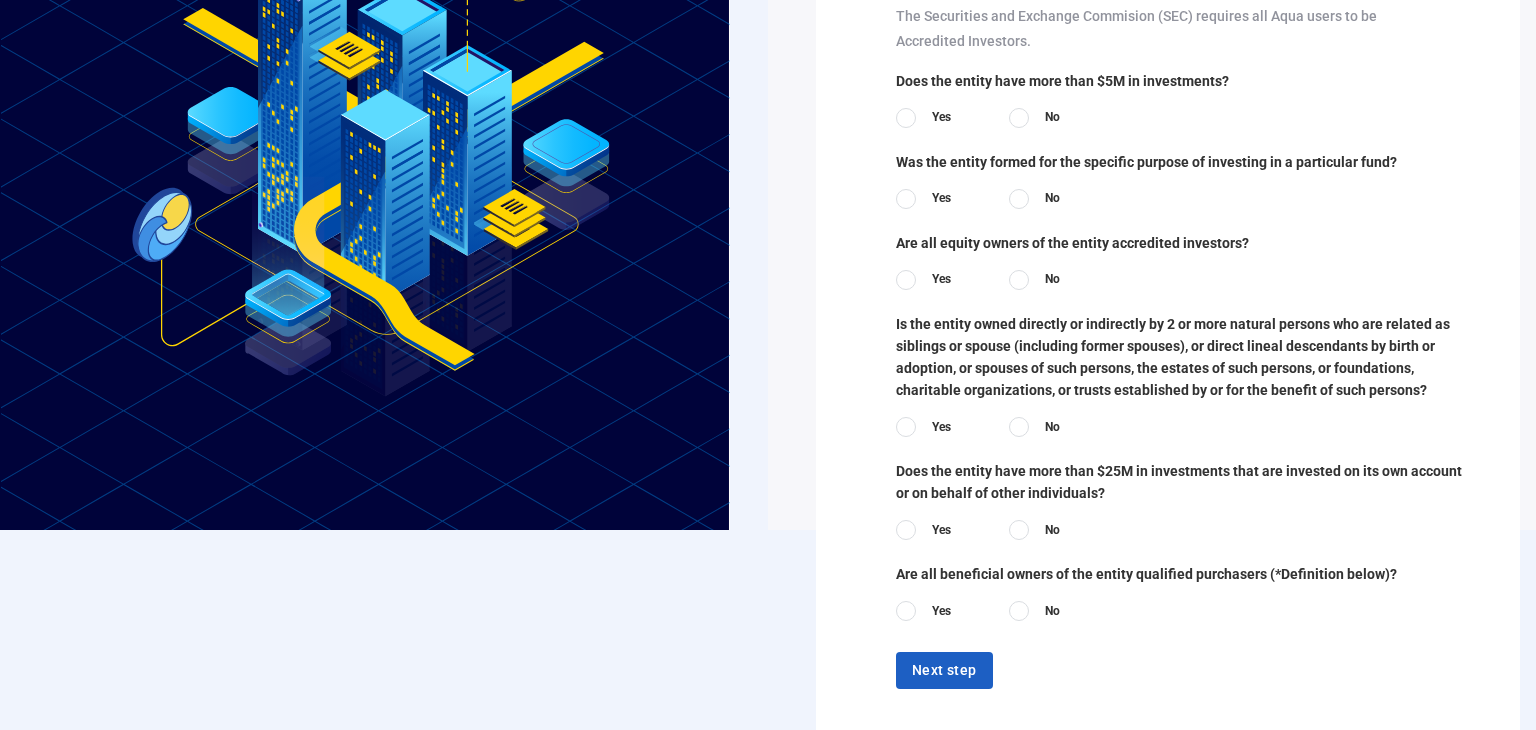 click on "No" at bounding box center (1052, 427) 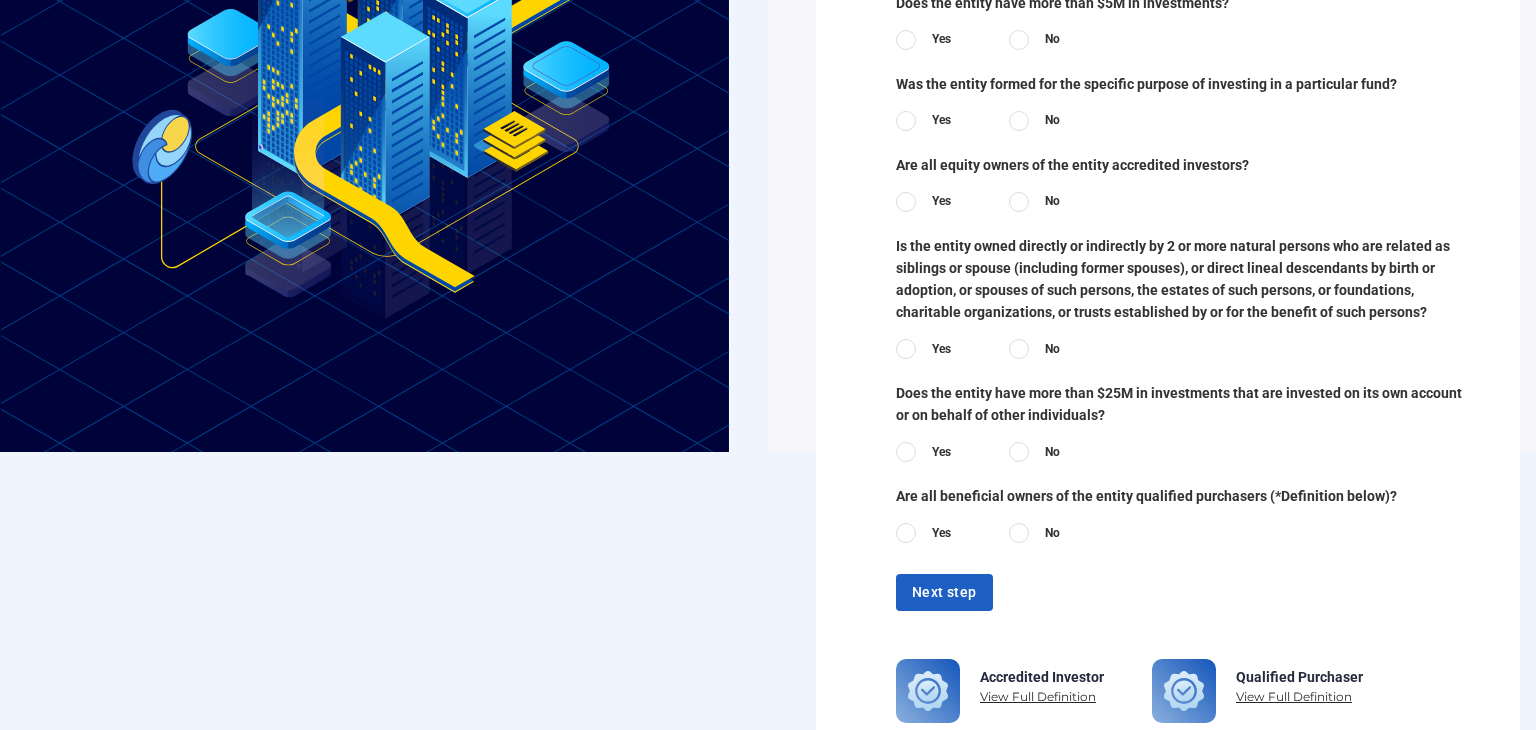 scroll, scrollTop: 326, scrollLeft: 0, axis: vertical 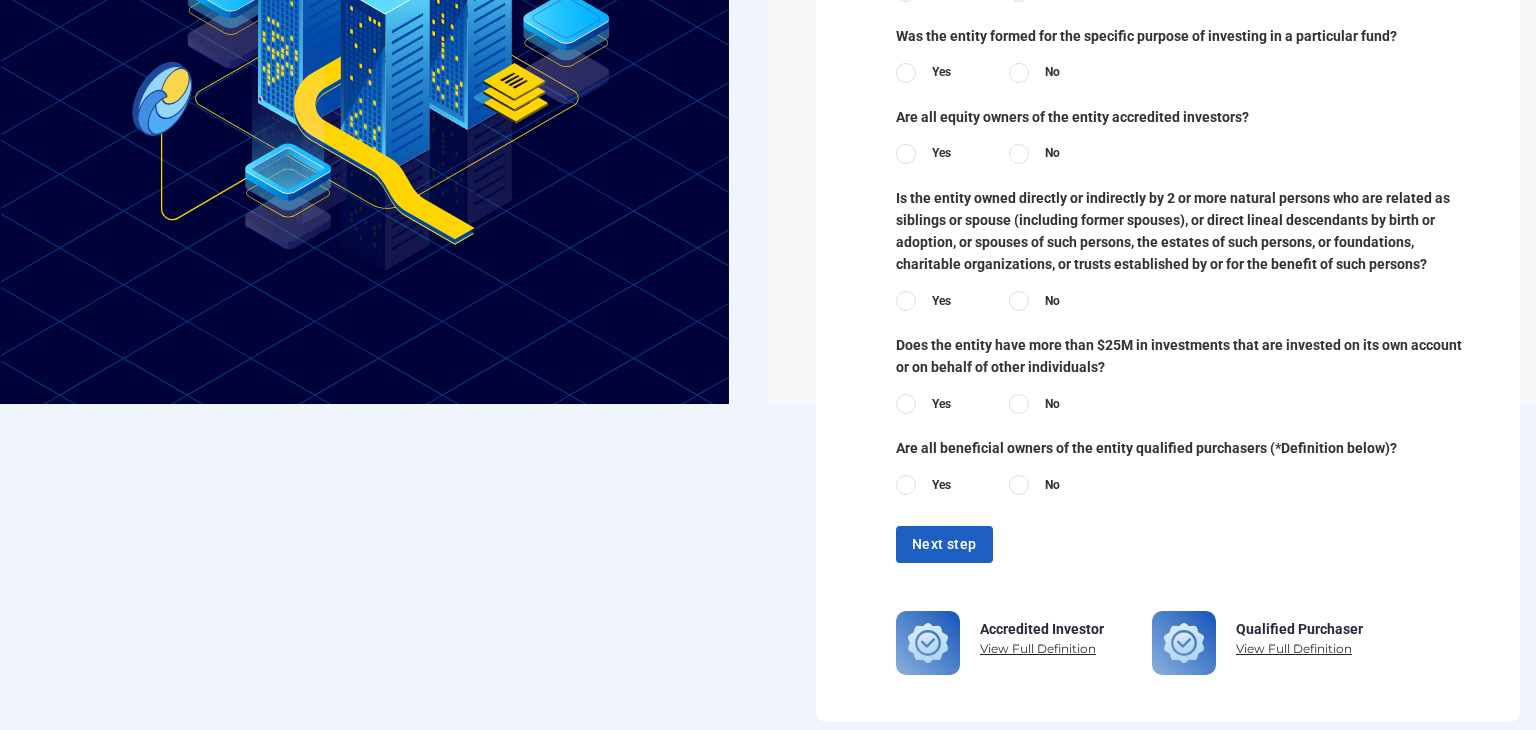 click on "View Full Definition" at bounding box center (1299, 649) 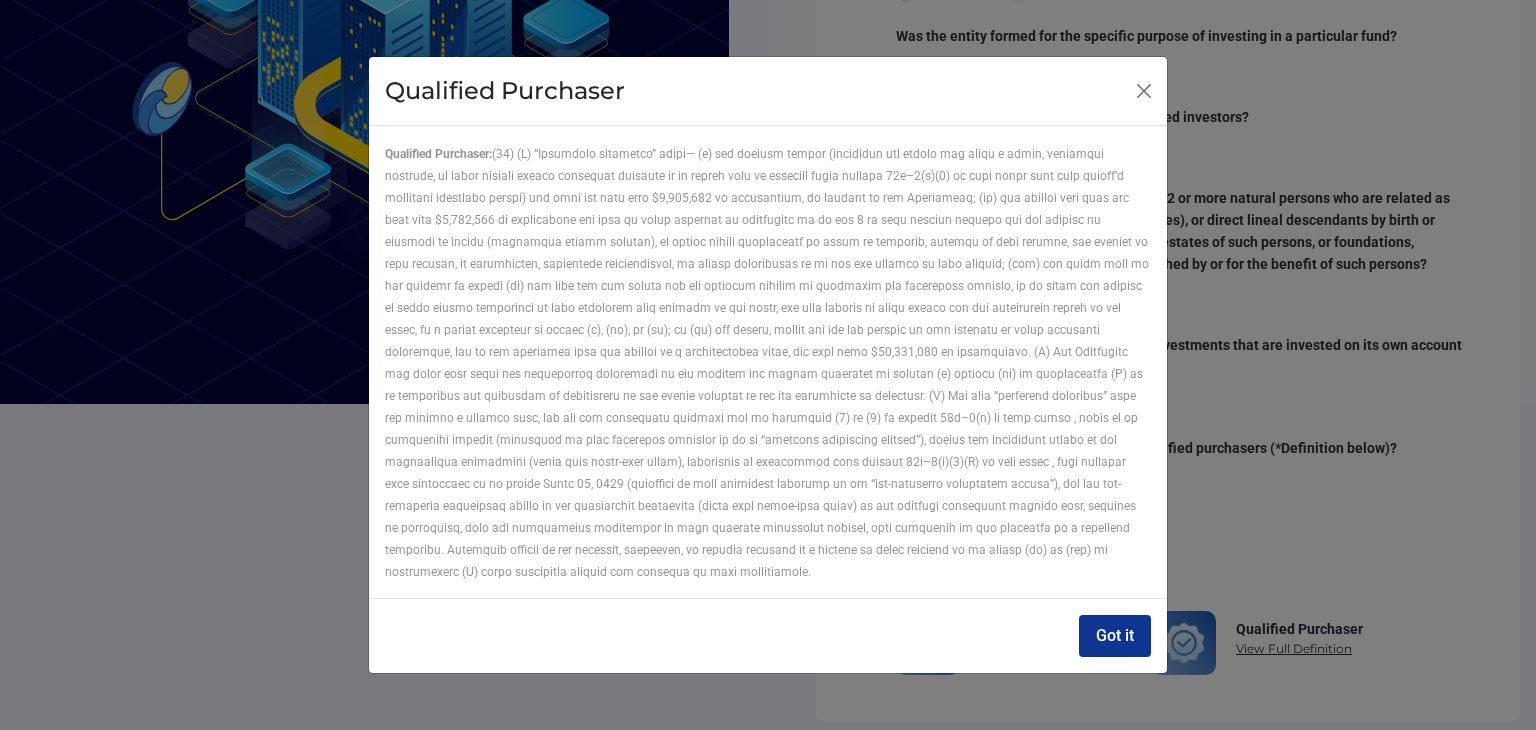 click on "Got it" at bounding box center [1115, 636] 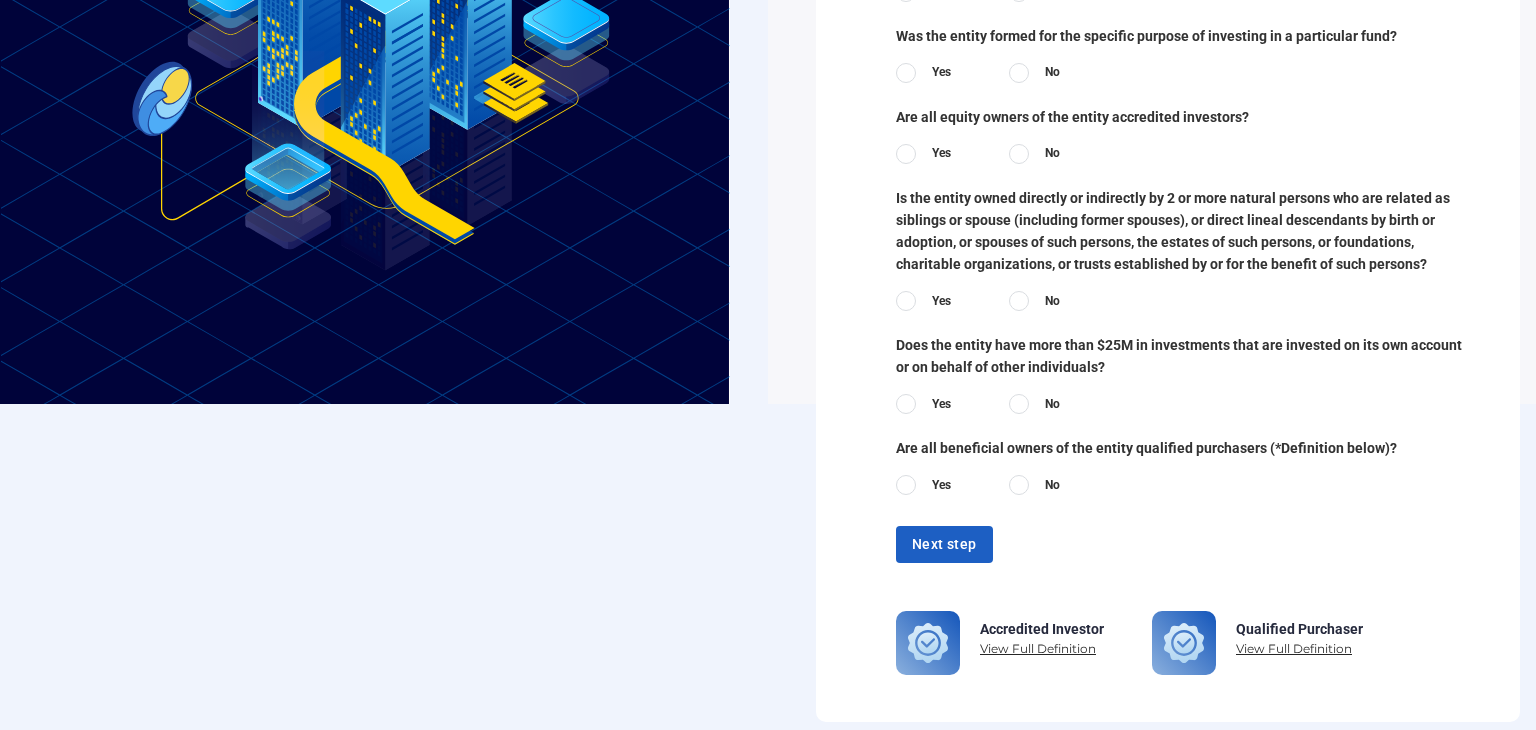 click on "No" at bounding box center (1039, 488) 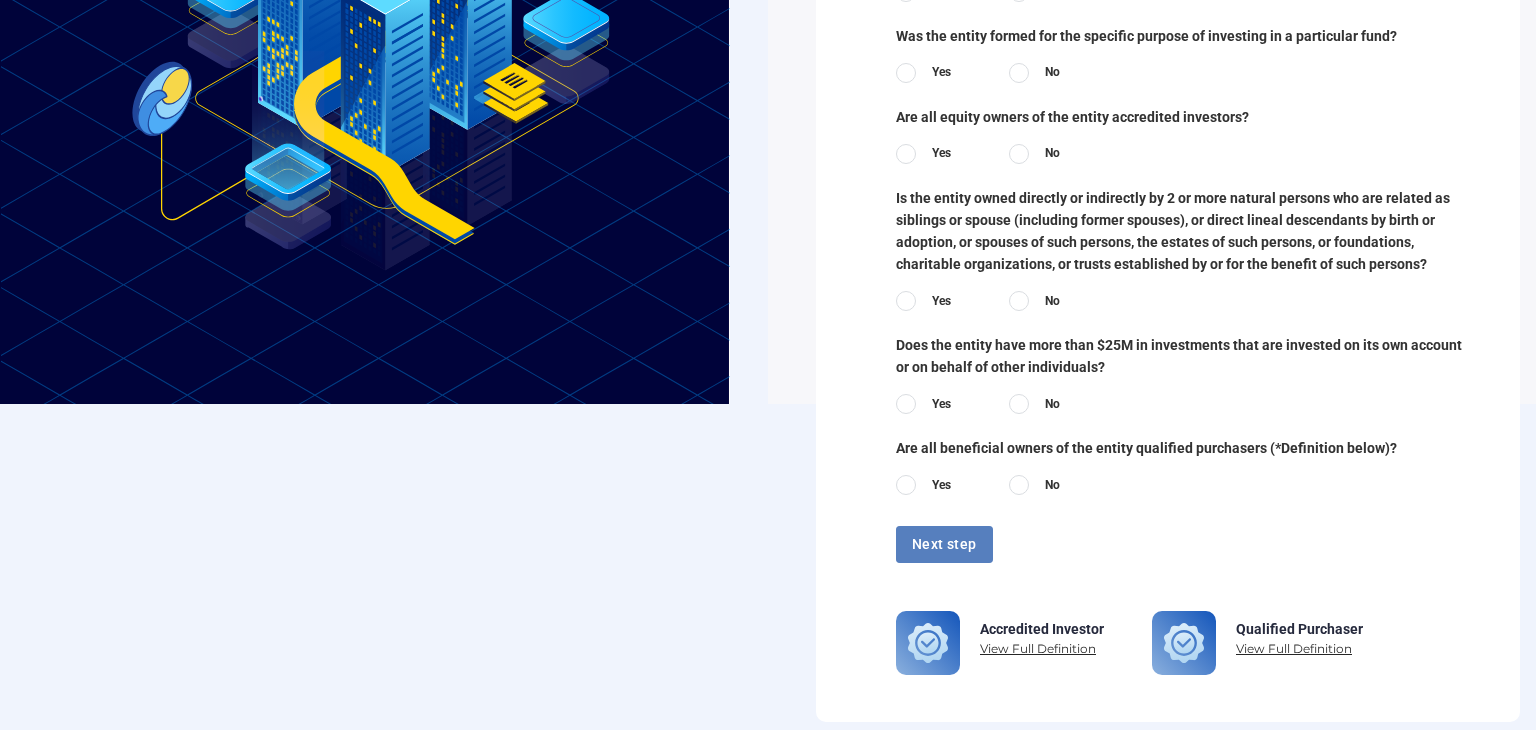click on "Next step" at bounding box center [944, 544] 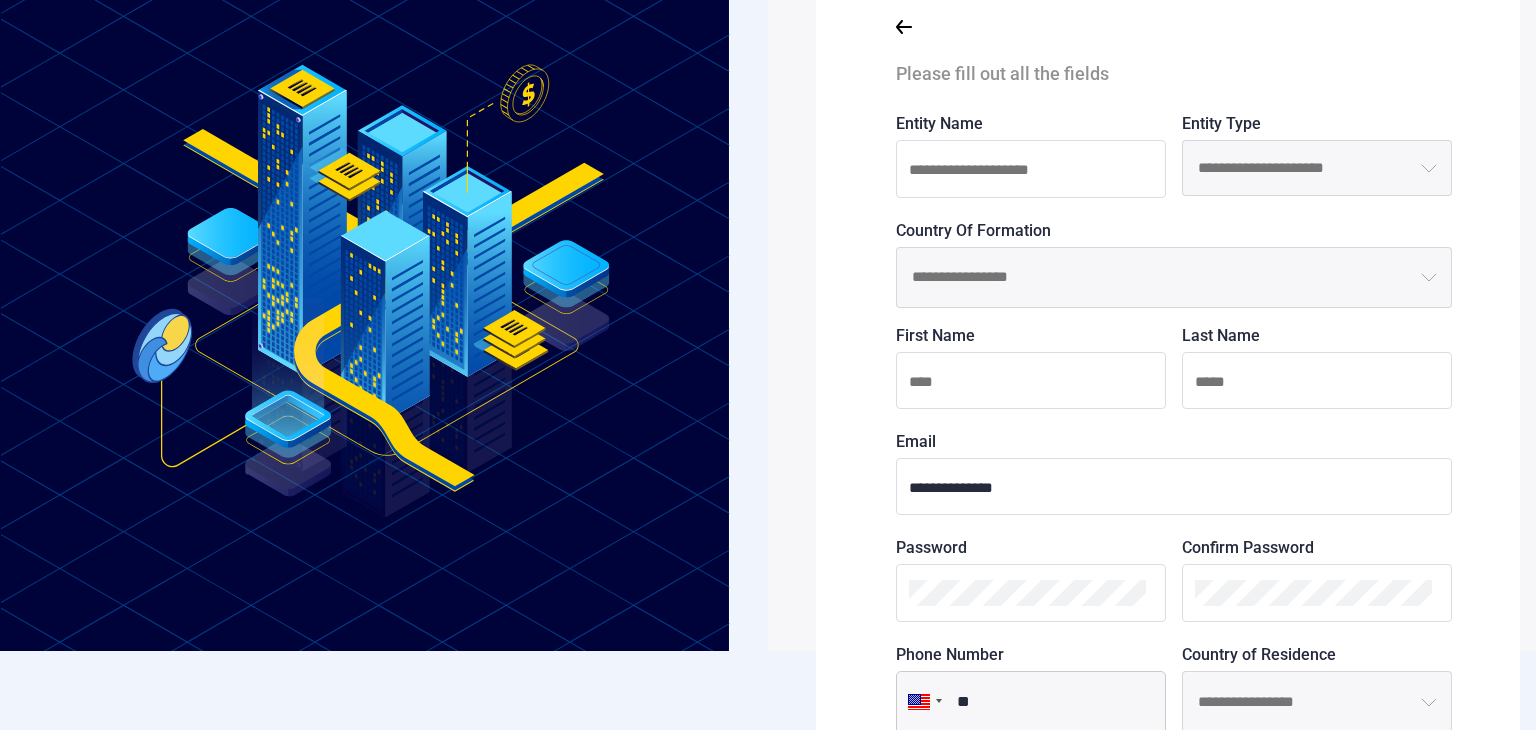 scroll, scrollTop: 0, scrollLeft: 0, axis: both 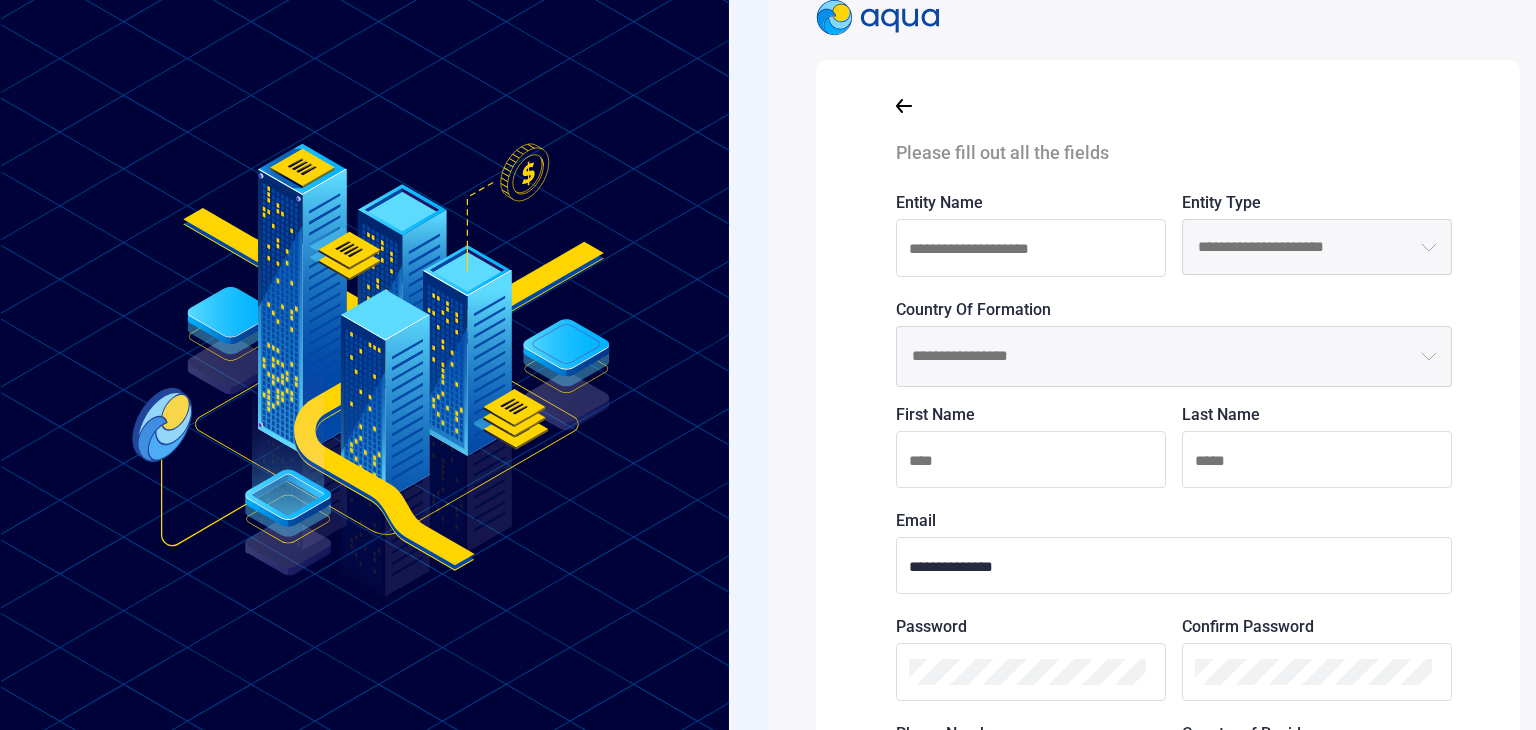 click at bounding box center (1031, 249) 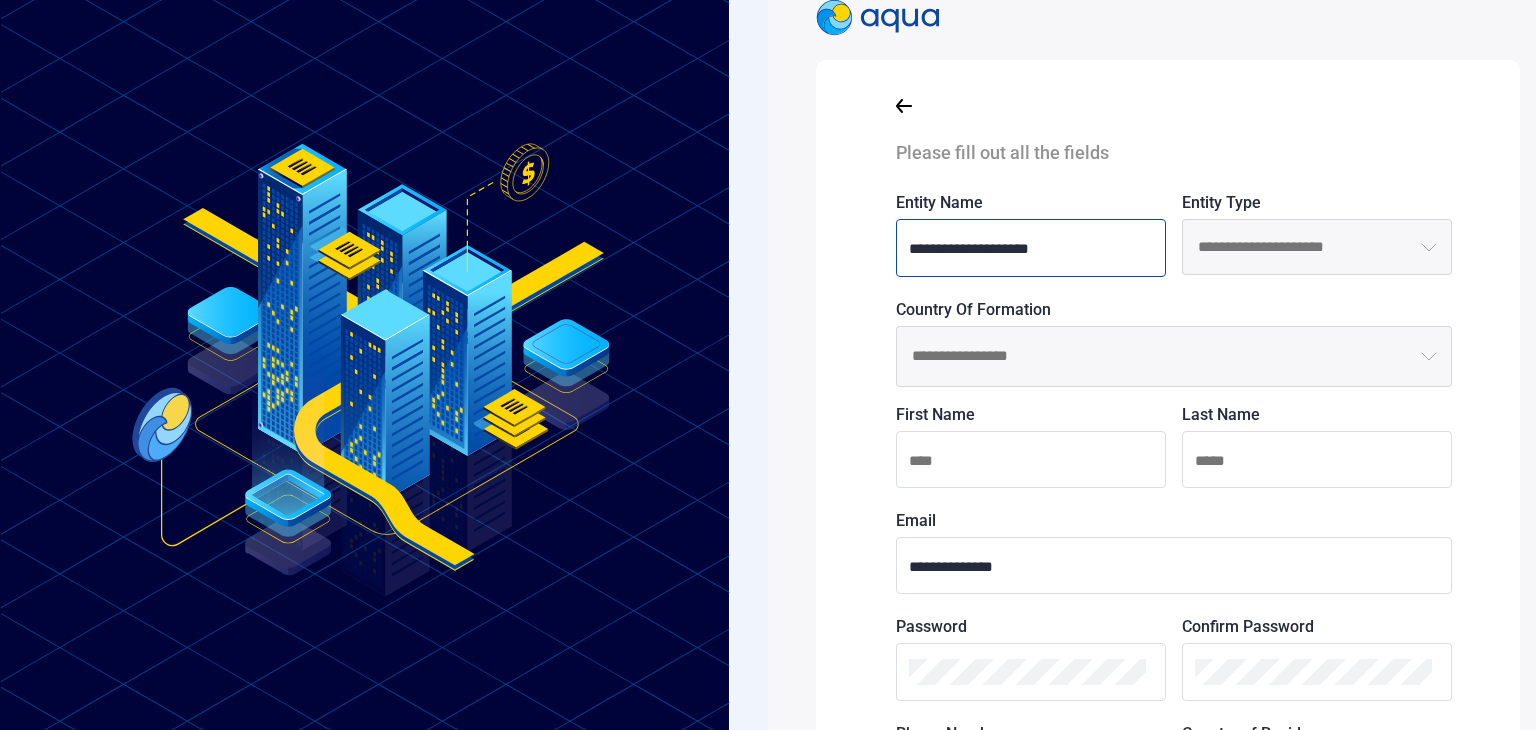 type on "**********" 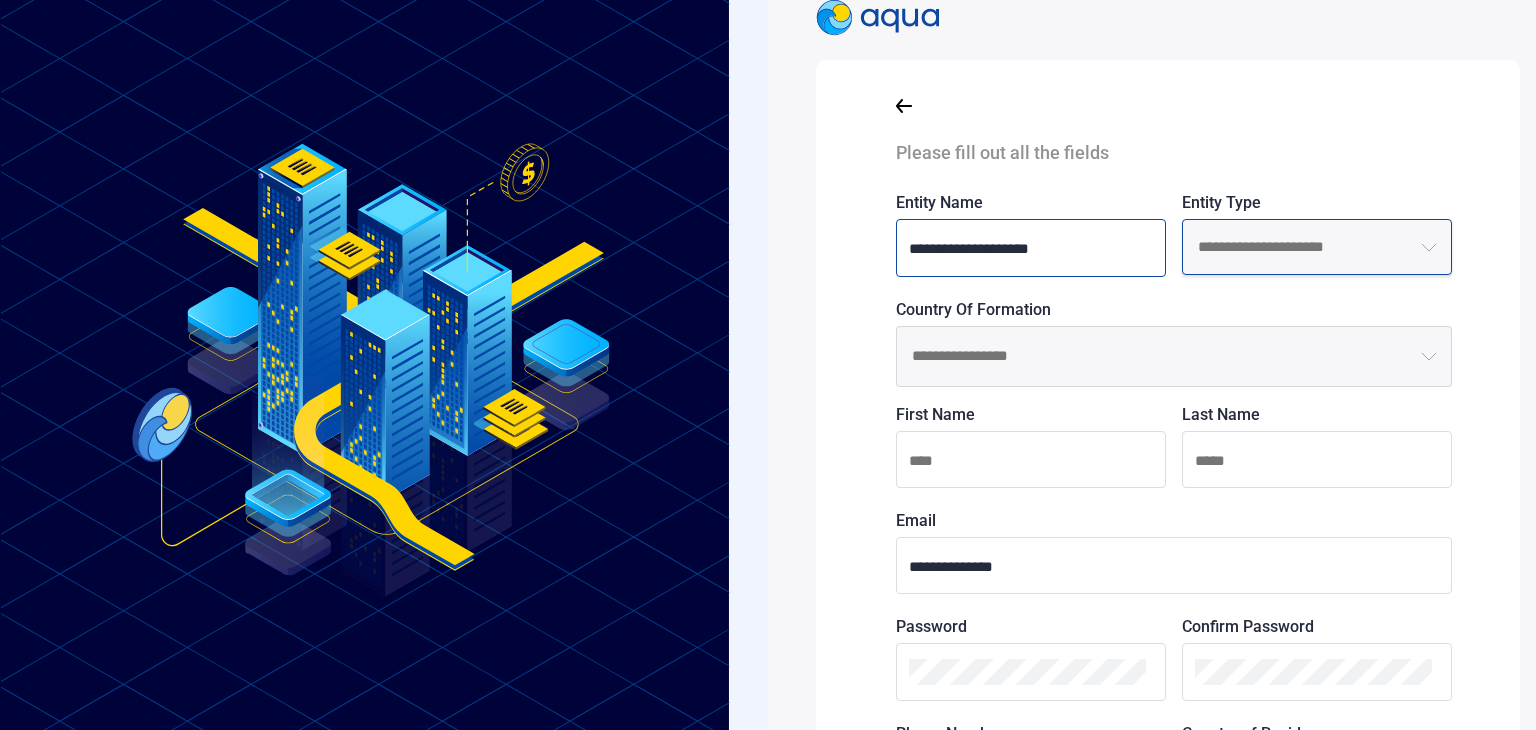 click at bounding box center (1317, 247) 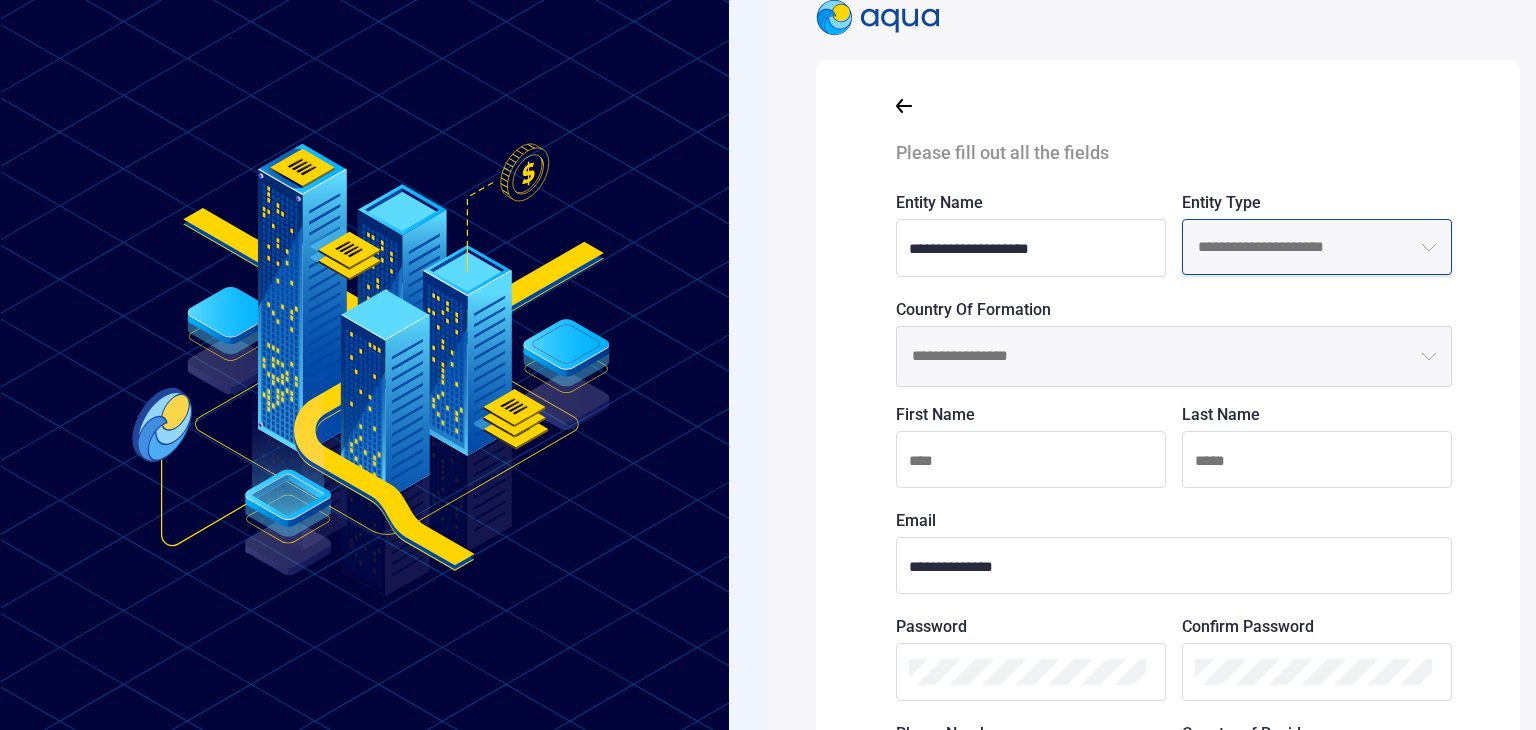 drag, startPoint x: 1338, startPoint y: 273, endPoint x: 1360, endPoint y: 257, distance: 27.202942 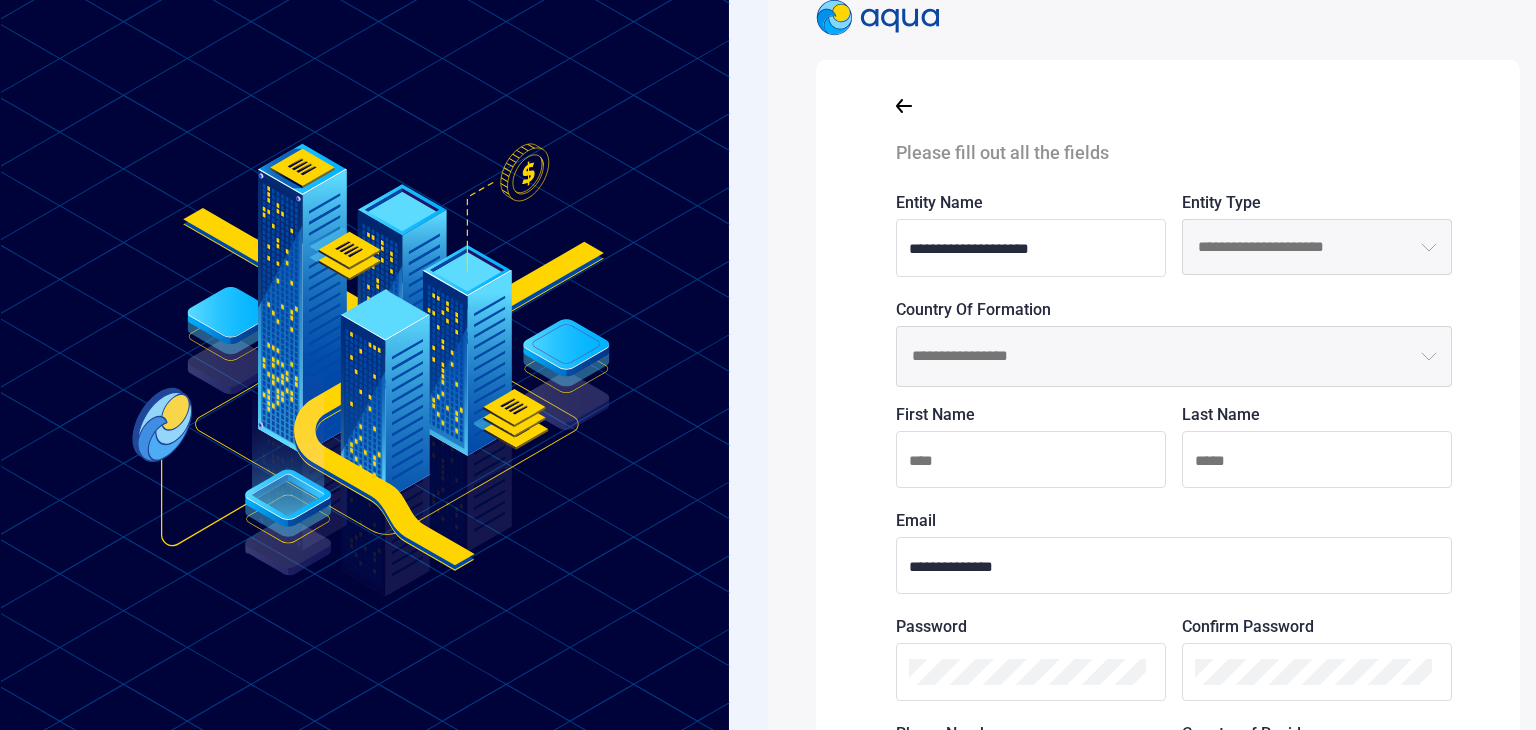 click 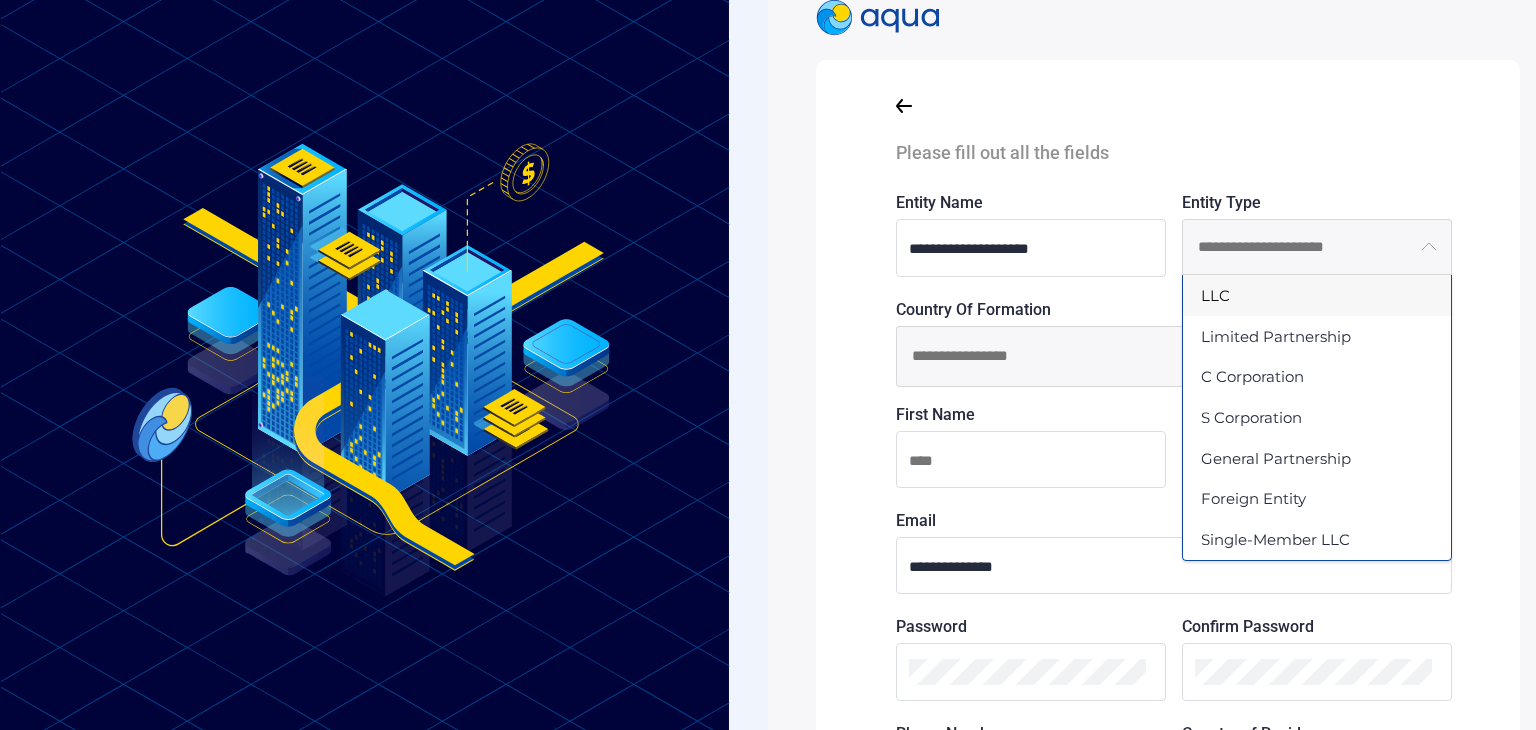 click on "LLC" at bounding box center [1317, 295] 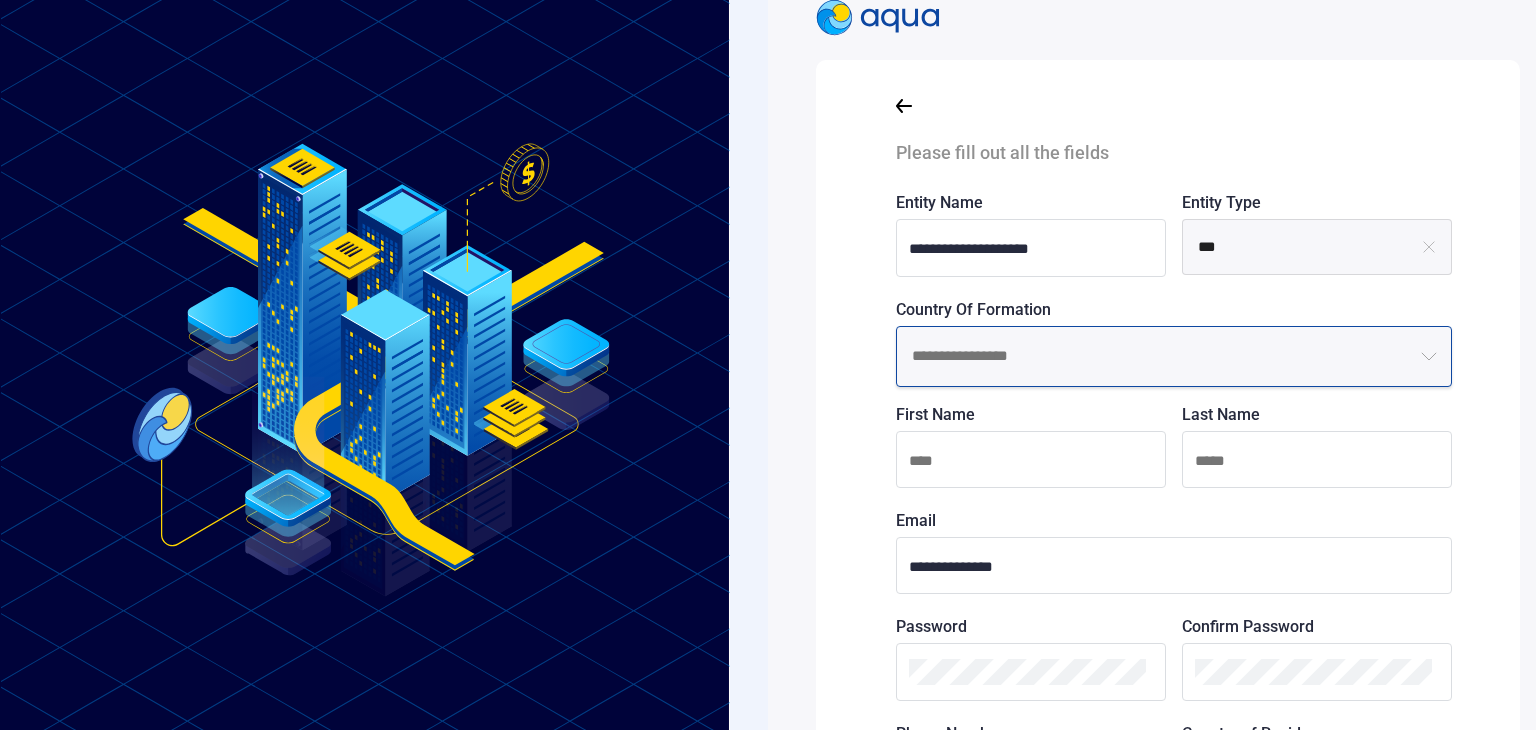 click at bounding box center (1174, 357) 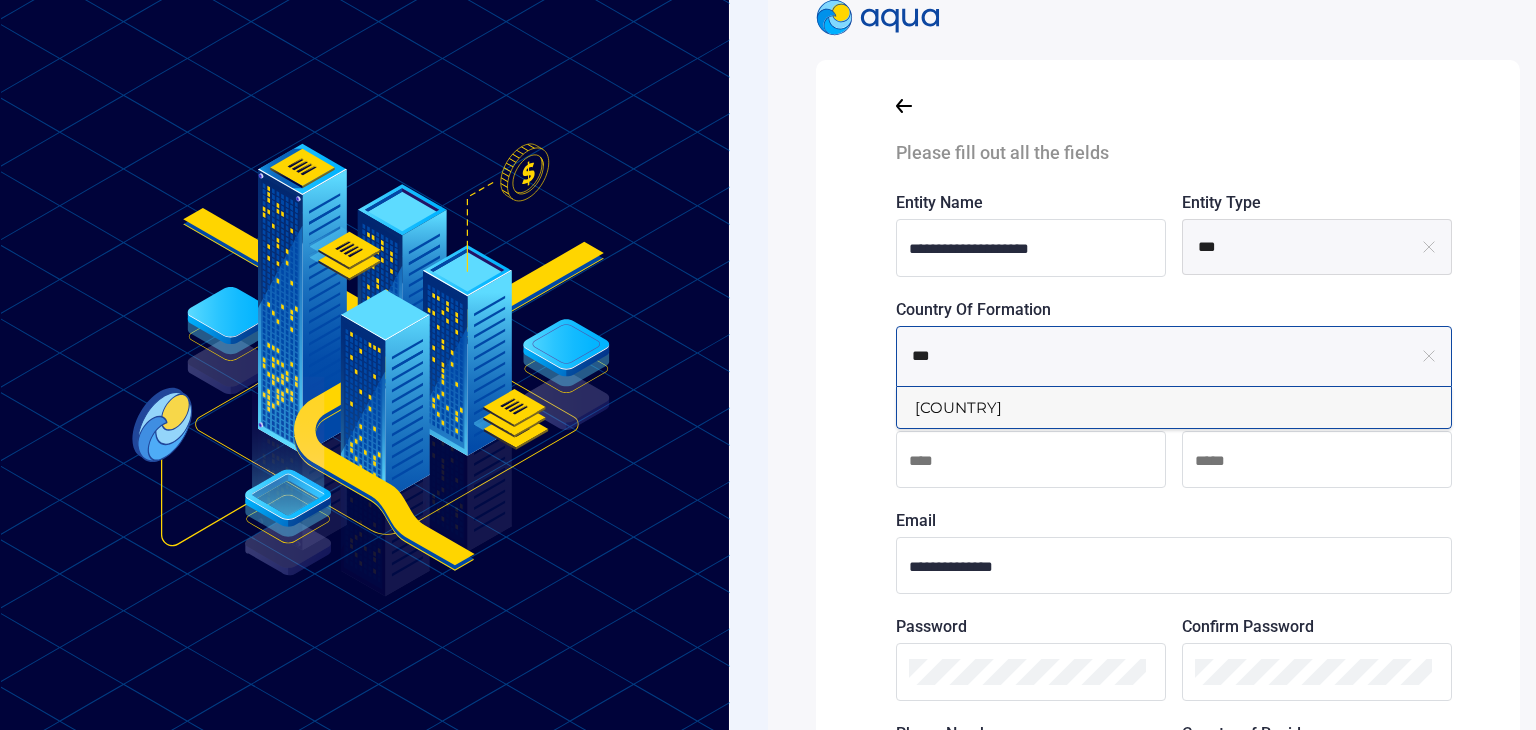 click on "[COUNTRY]" at bounding box center (1174, 407) 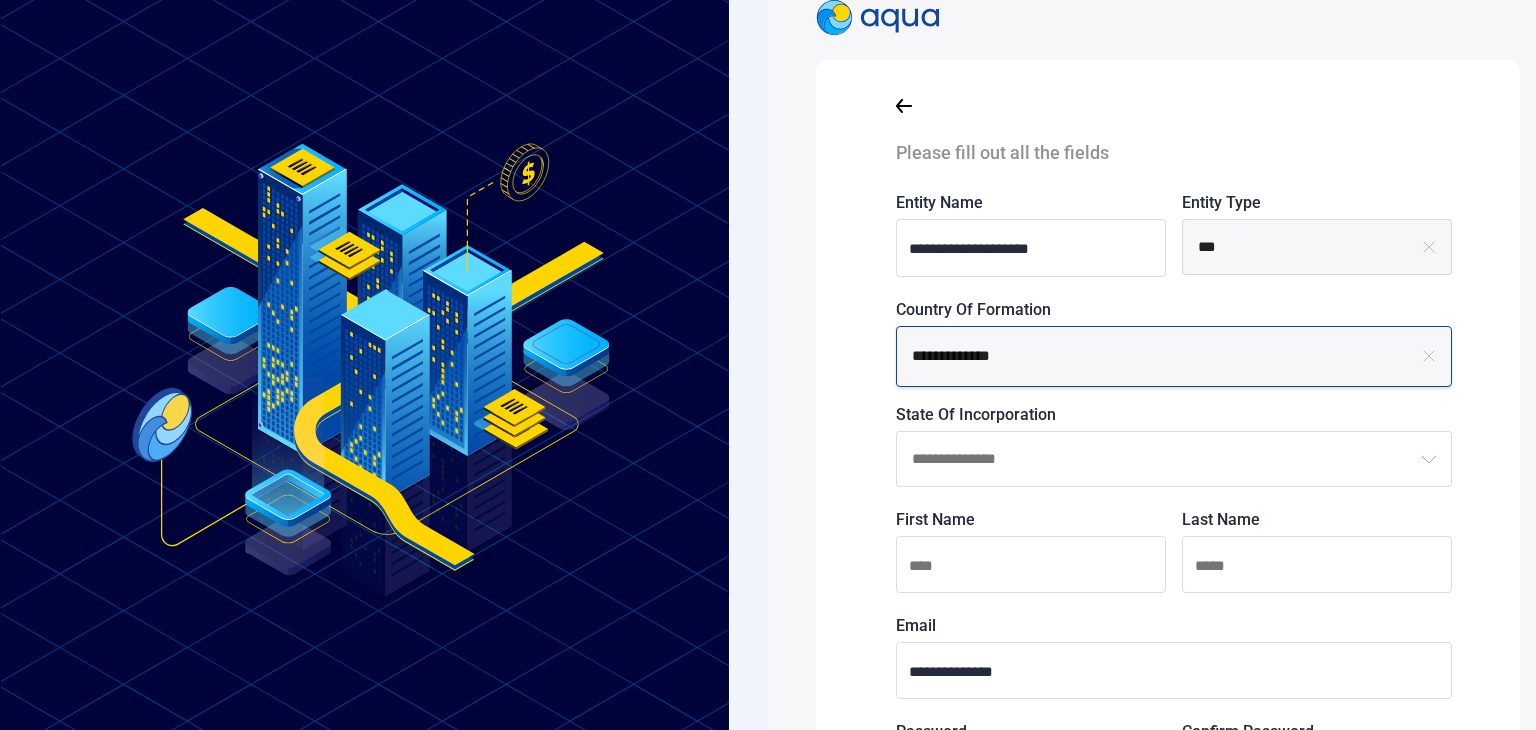 type on "**********" 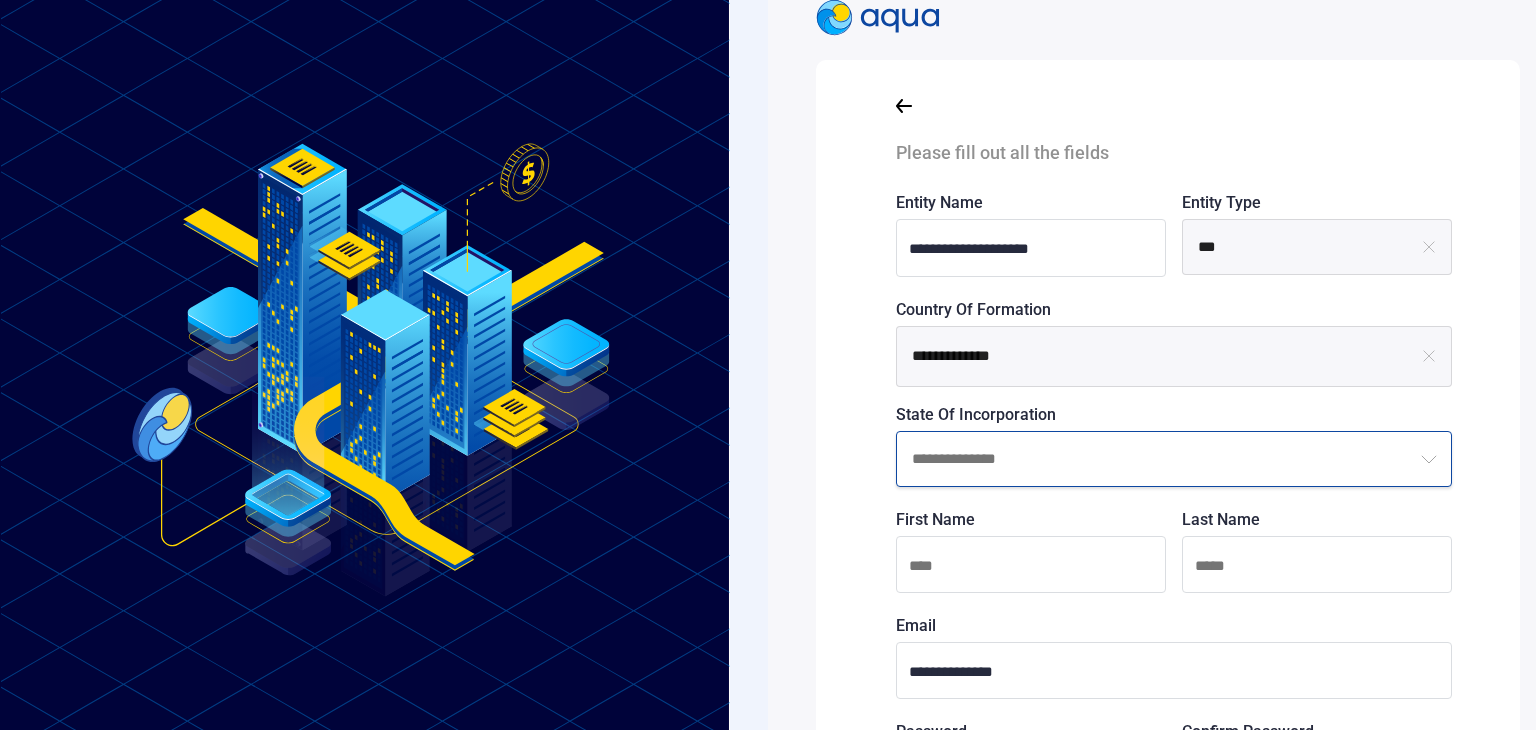 click at bounding box center (1174, 459) 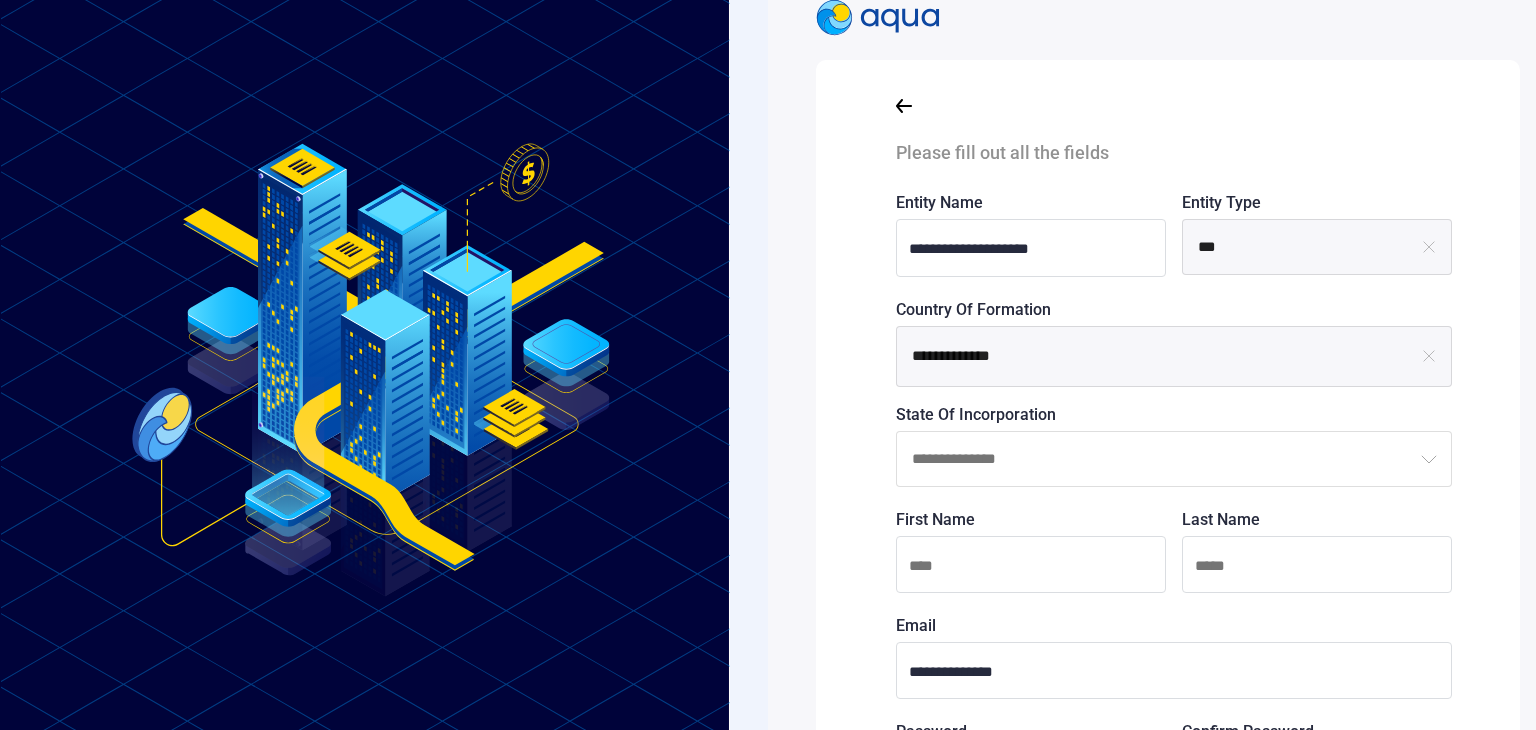 click 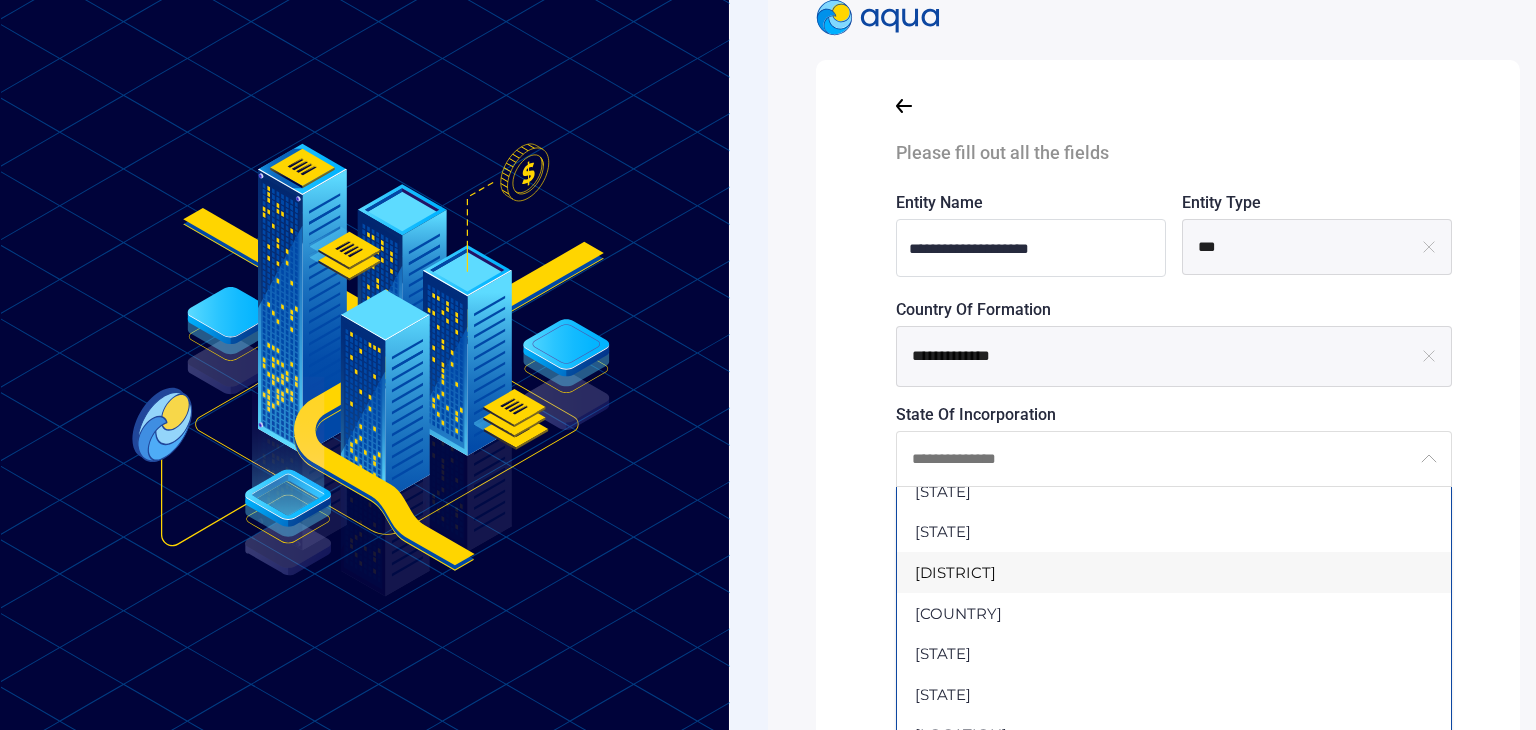 scroll, scrollTop: 200, scrollLeft: 0, axis: vertical 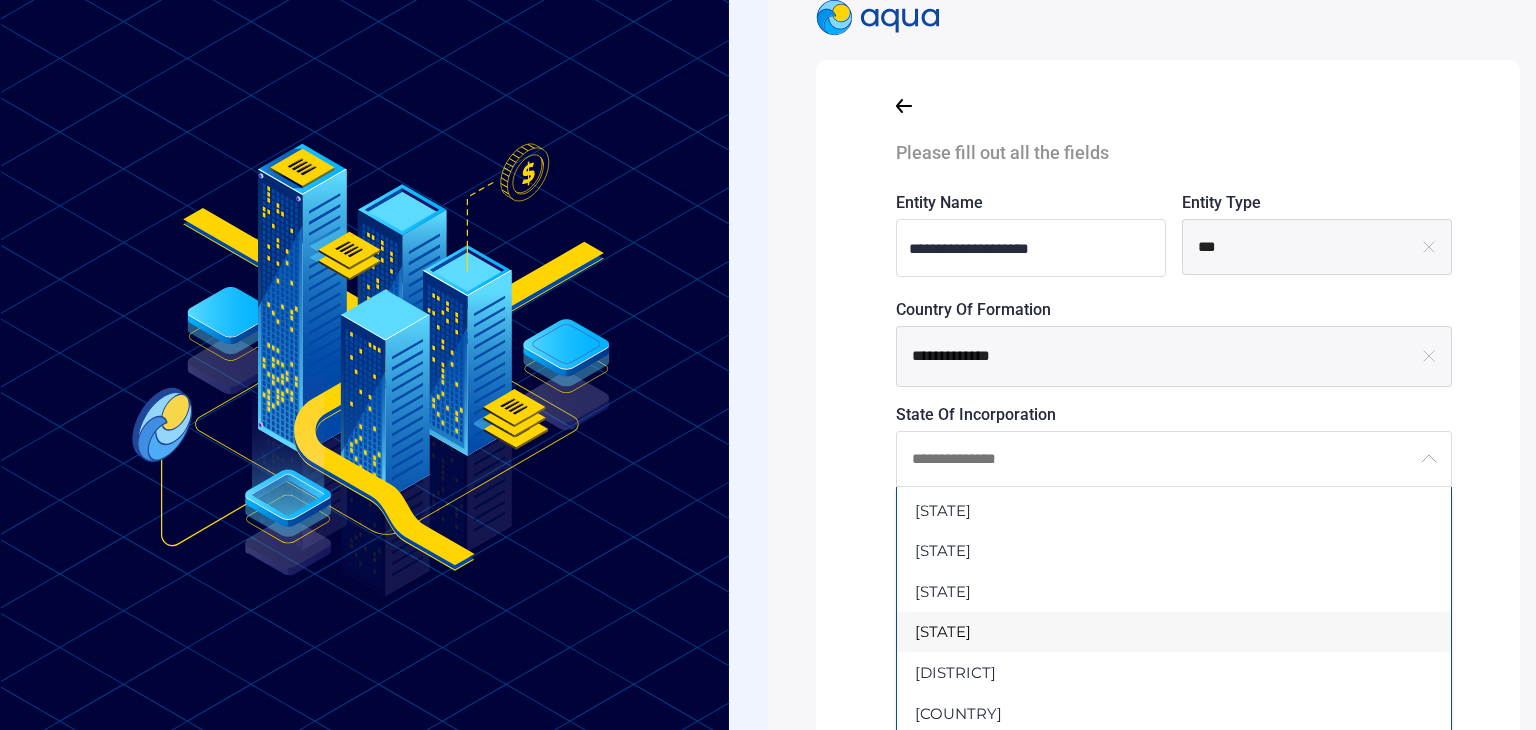 click on "[STATE]" at bounding box center [1174, 632] 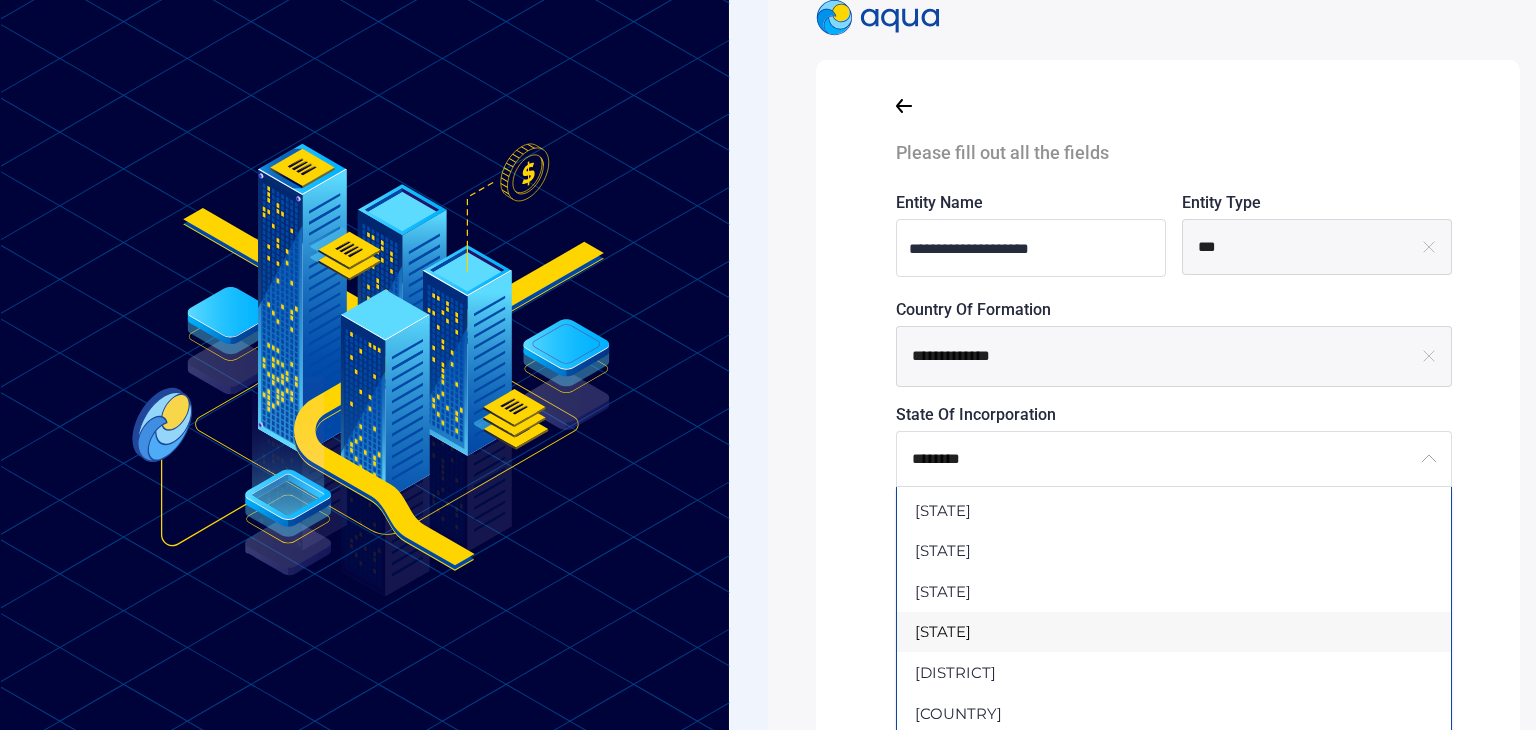 scroll, scrollTop: 0, scrollLeft: 0, axis: both 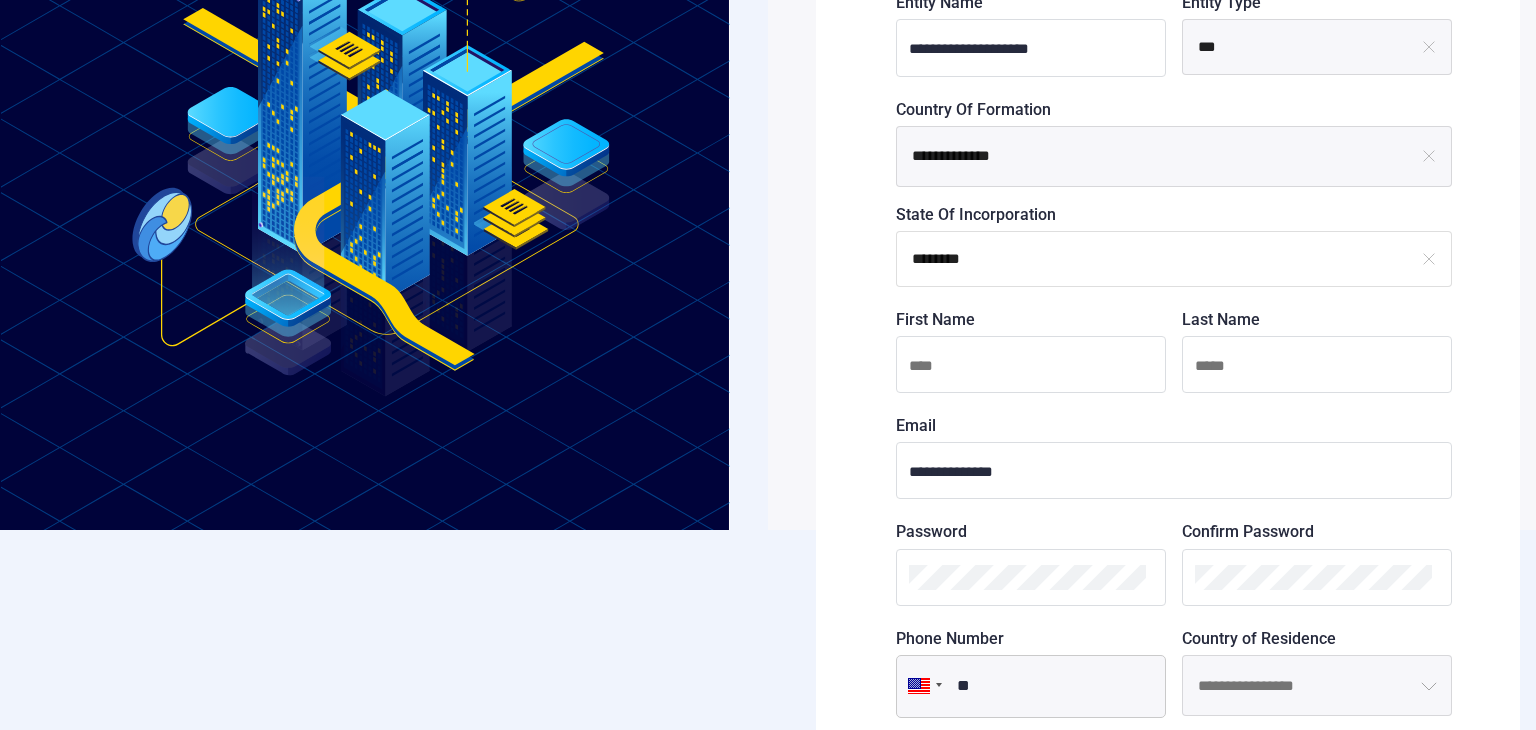 click at bounding box center (1031, 365) 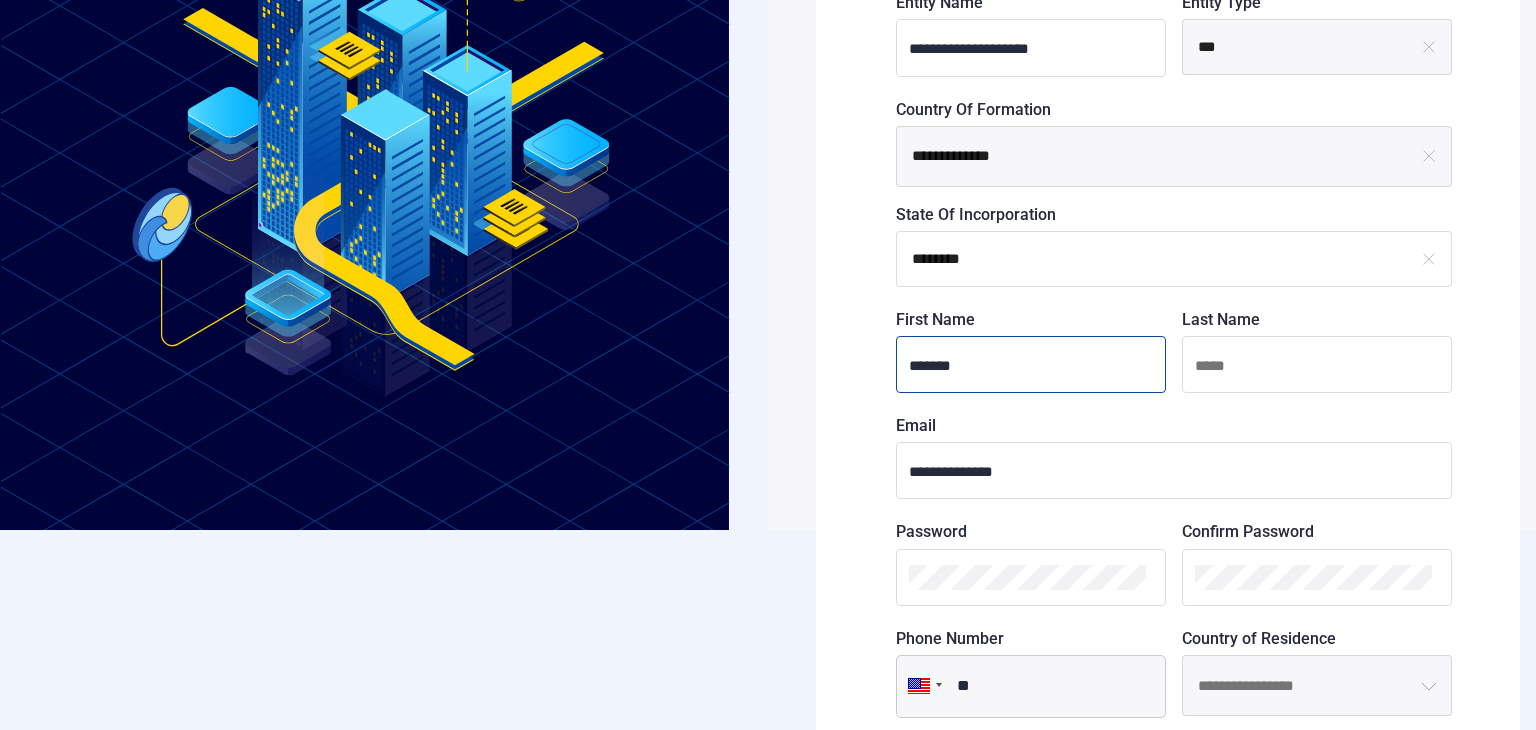 type on "*******" 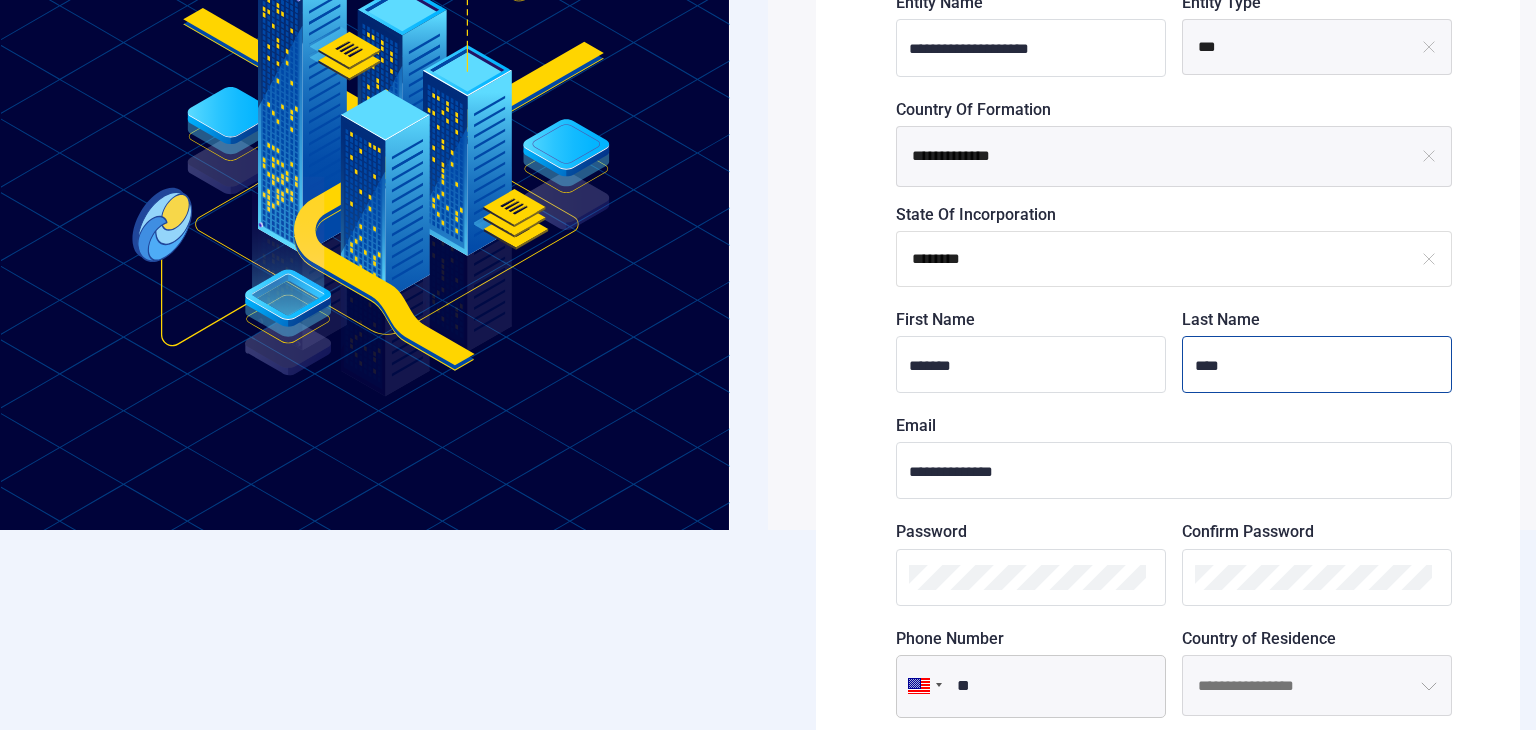type on "****" 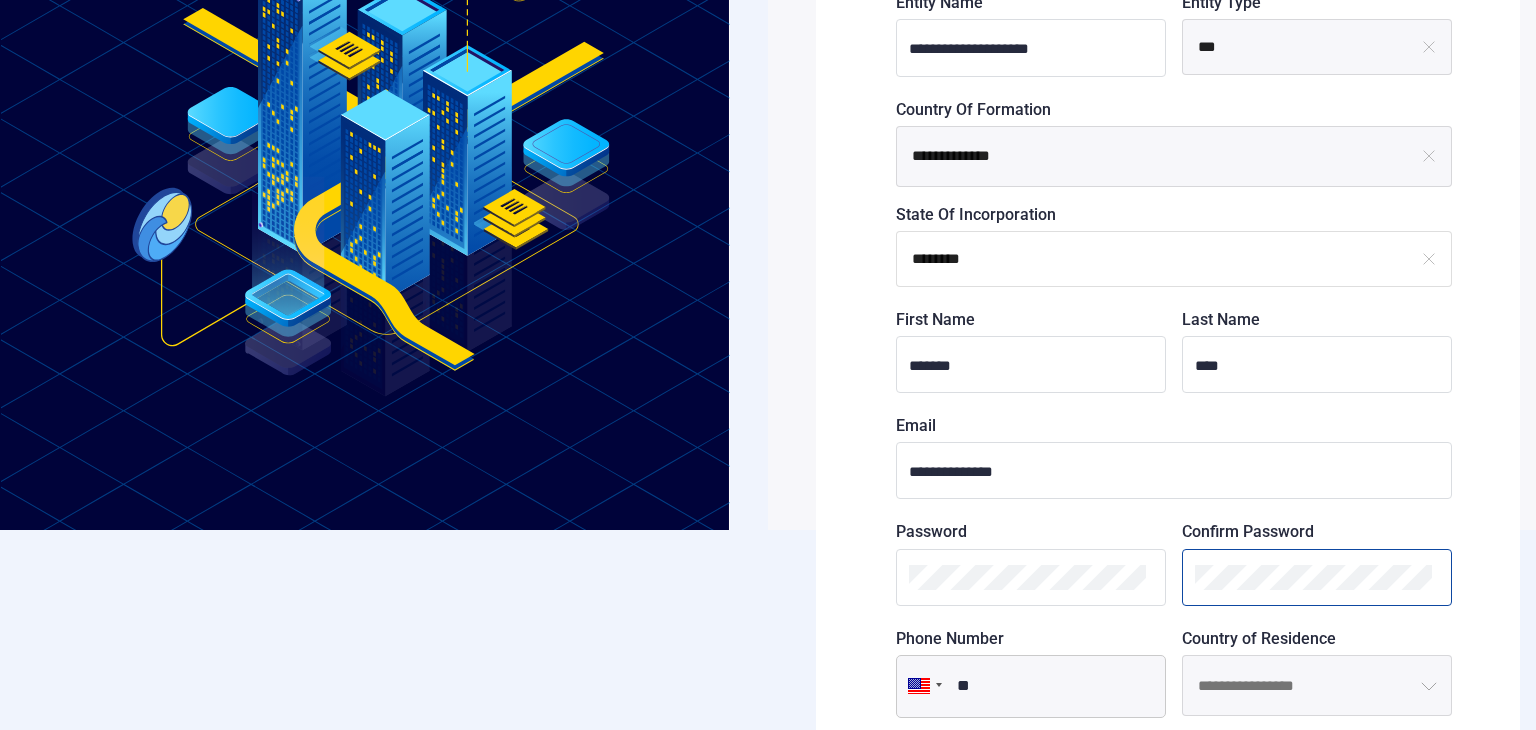 scroll, scrollTop: 352, scrollLeft: 0, axis: vertical 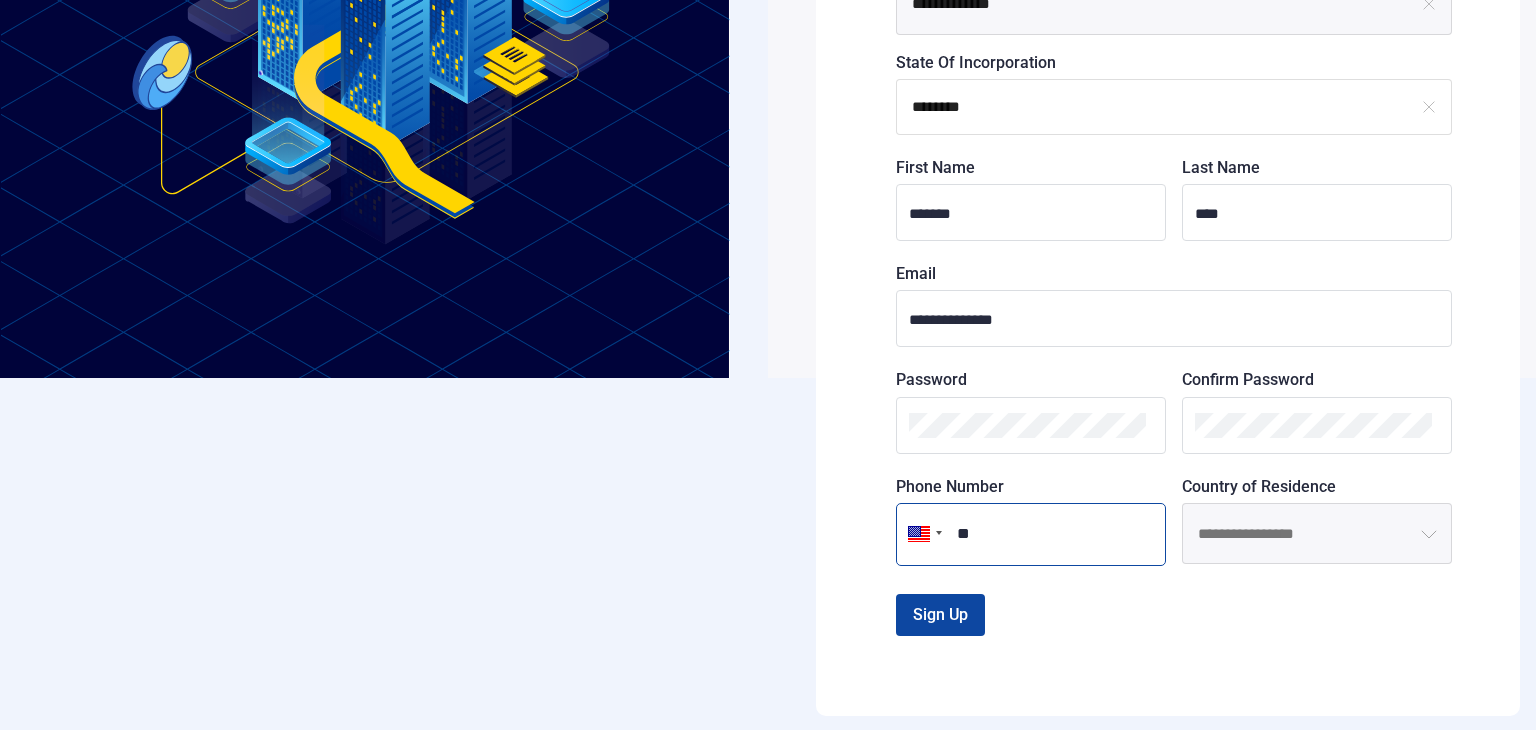 click on "**" at bounding box center (1031, 534) 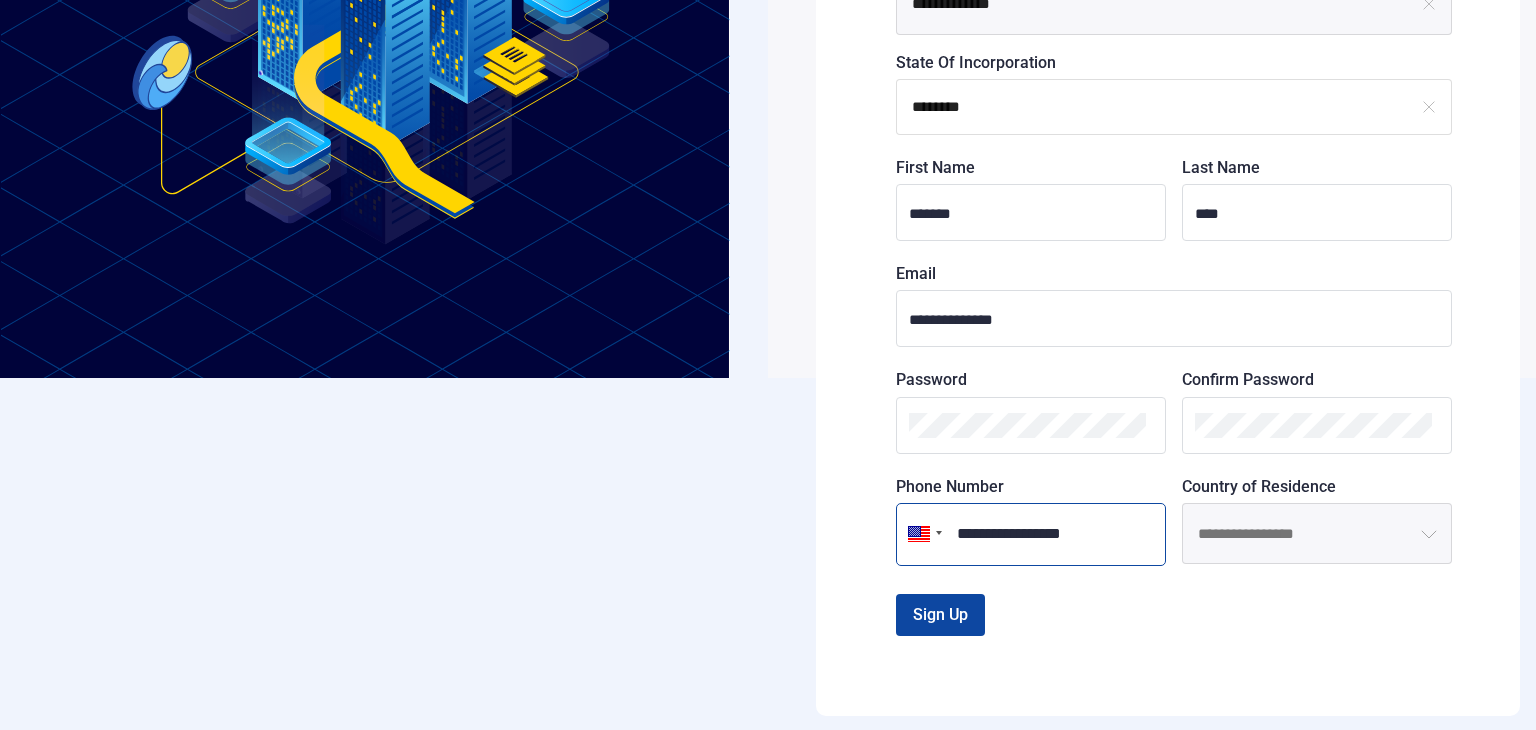 type on "**********" 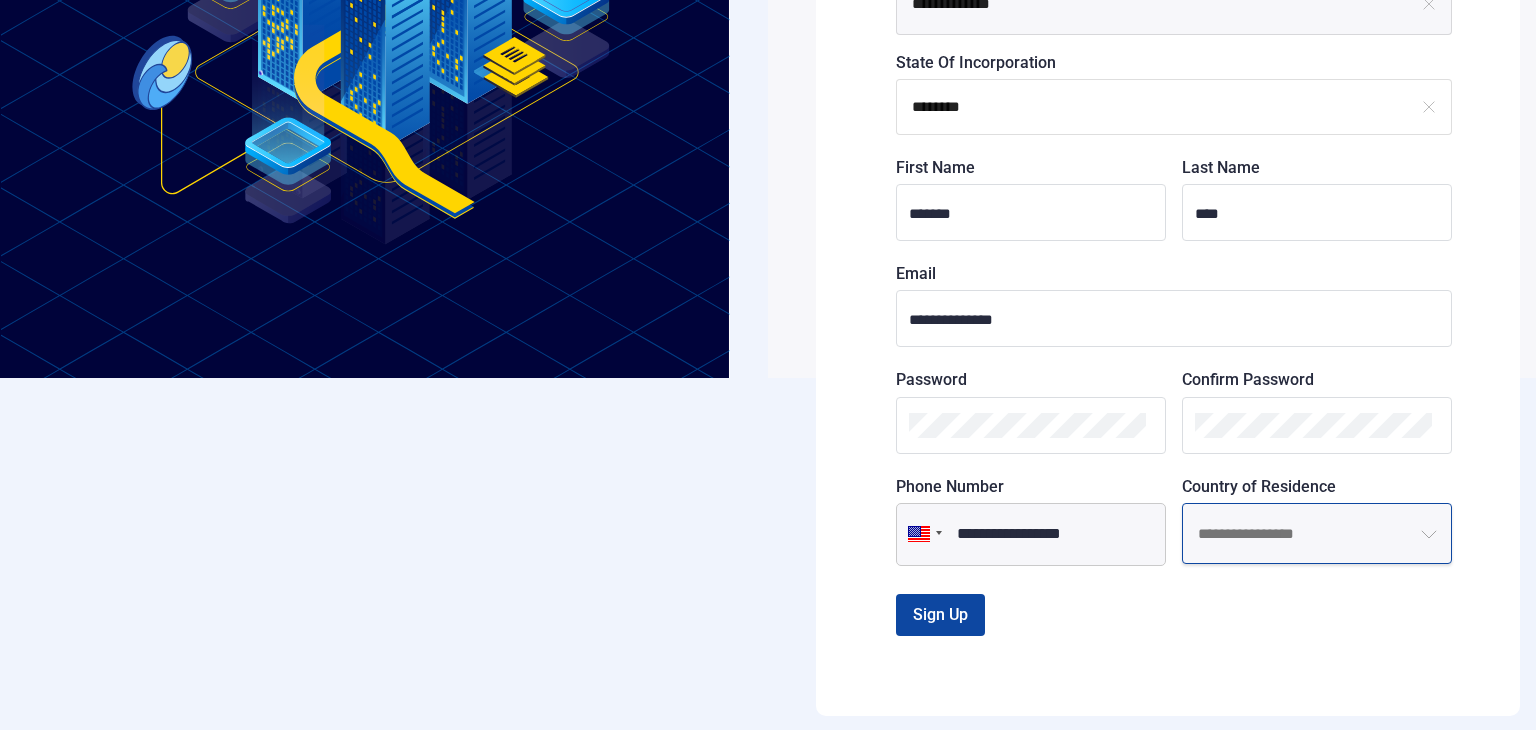 click at bounding box center (1317, 534) 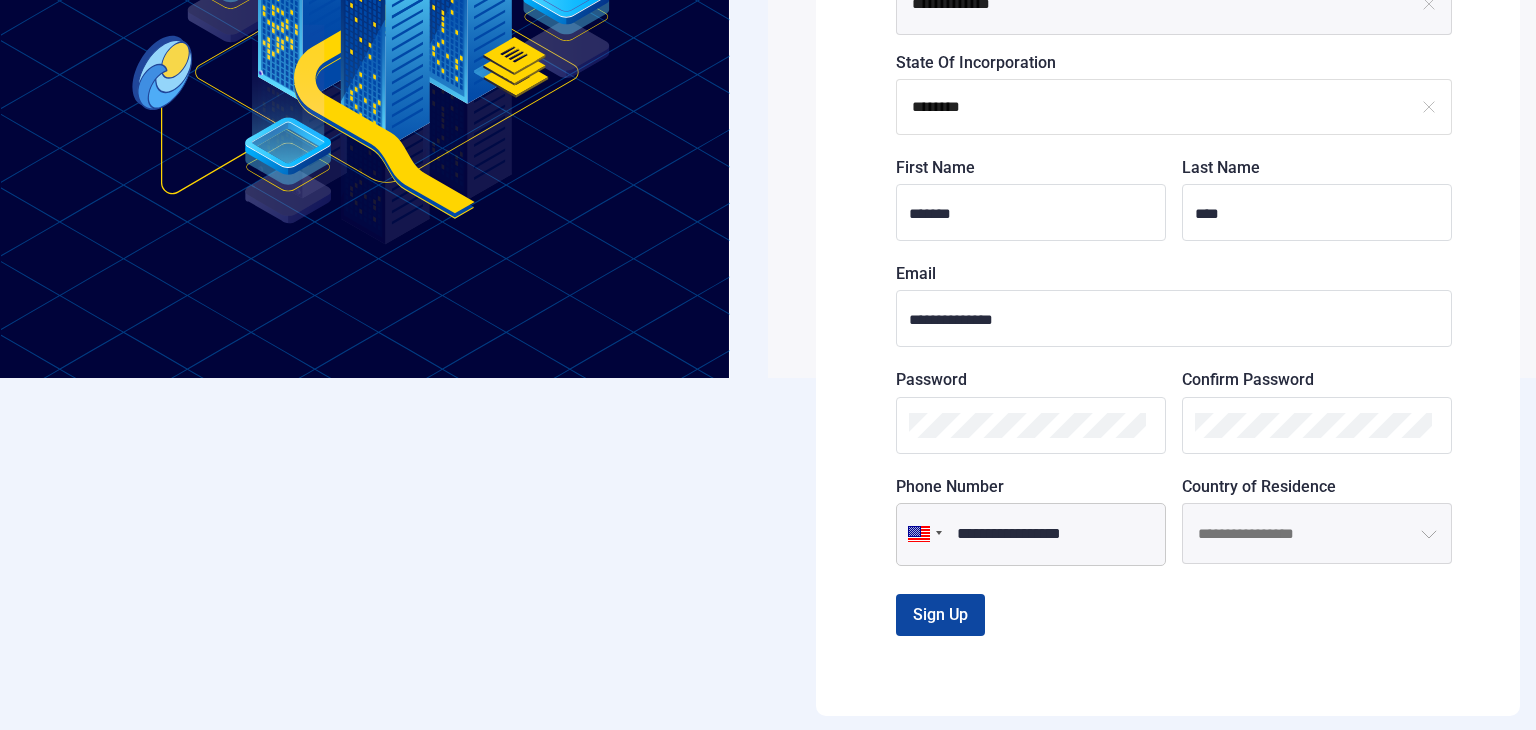 click 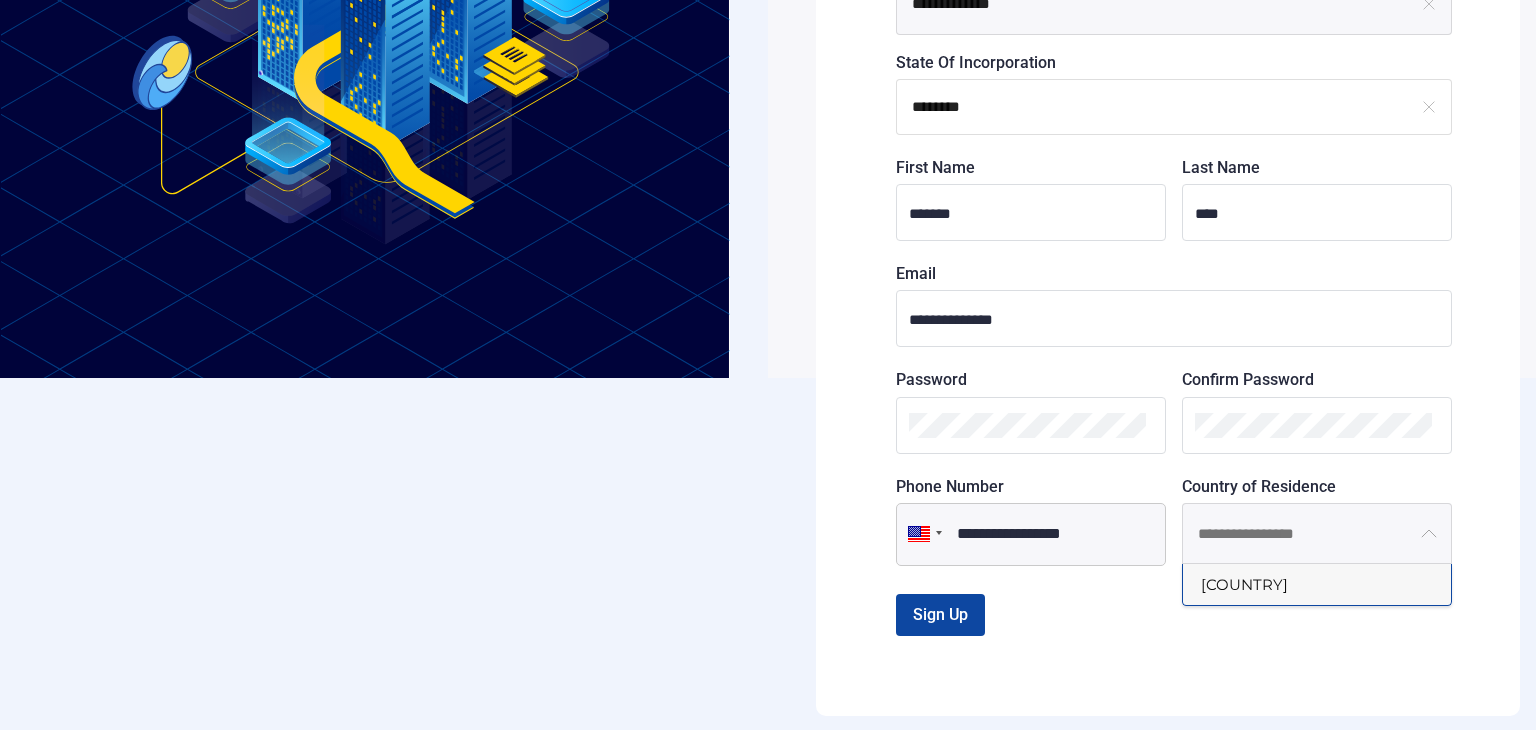 click on "[COUNTRY]" at bounding box center [1317, 584] 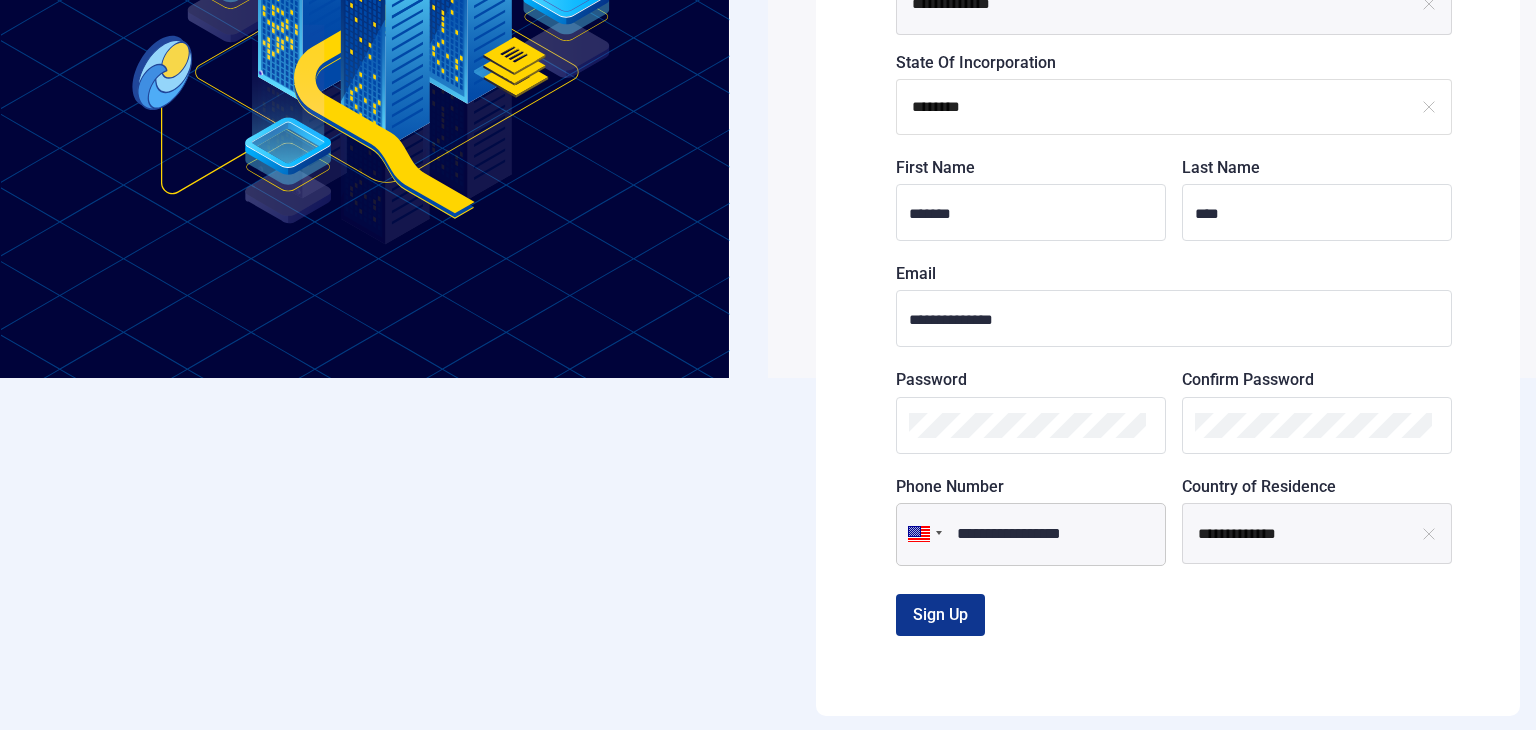 click on "Sign Up" at bounding box center [940, 614] 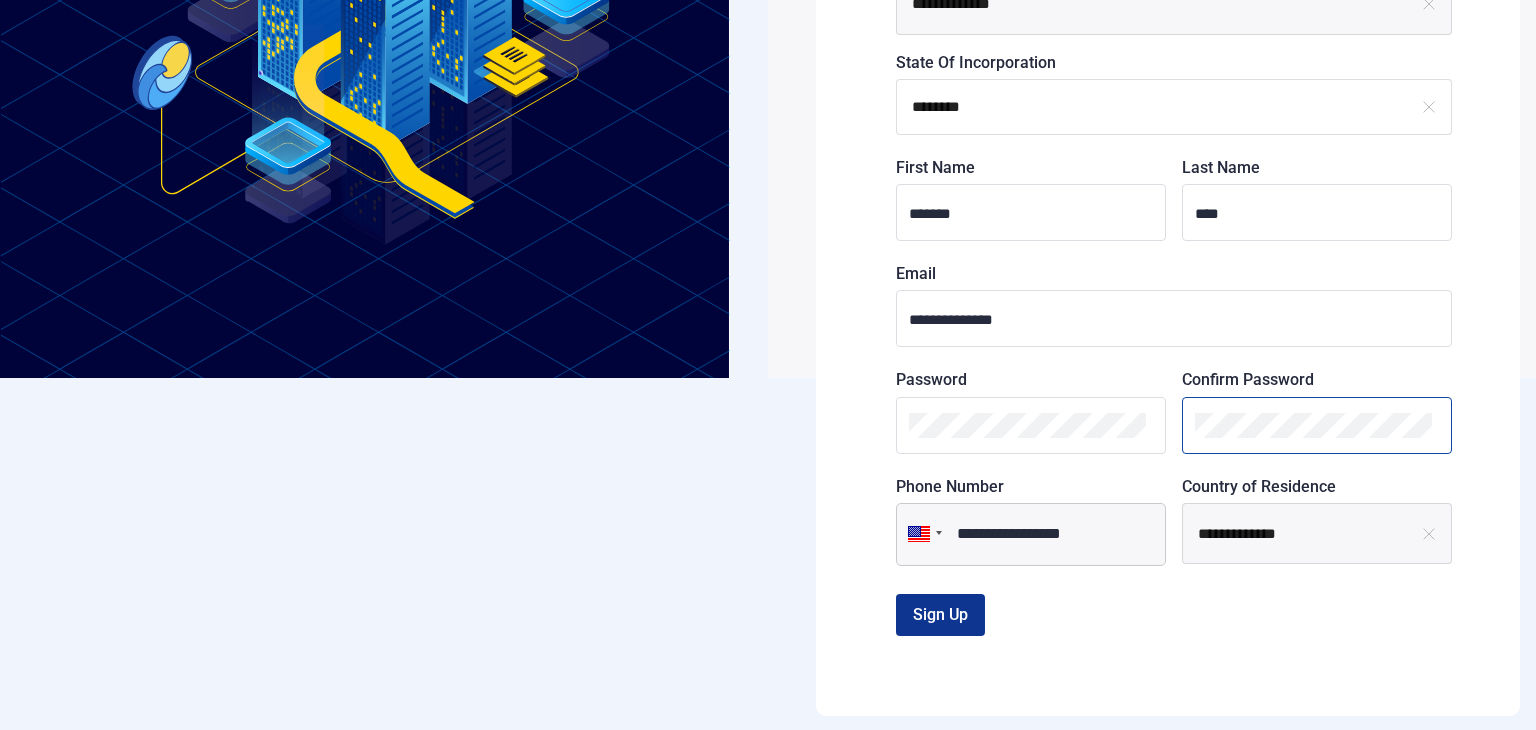 click on "Sign Up" at bounding box center [940, 614] 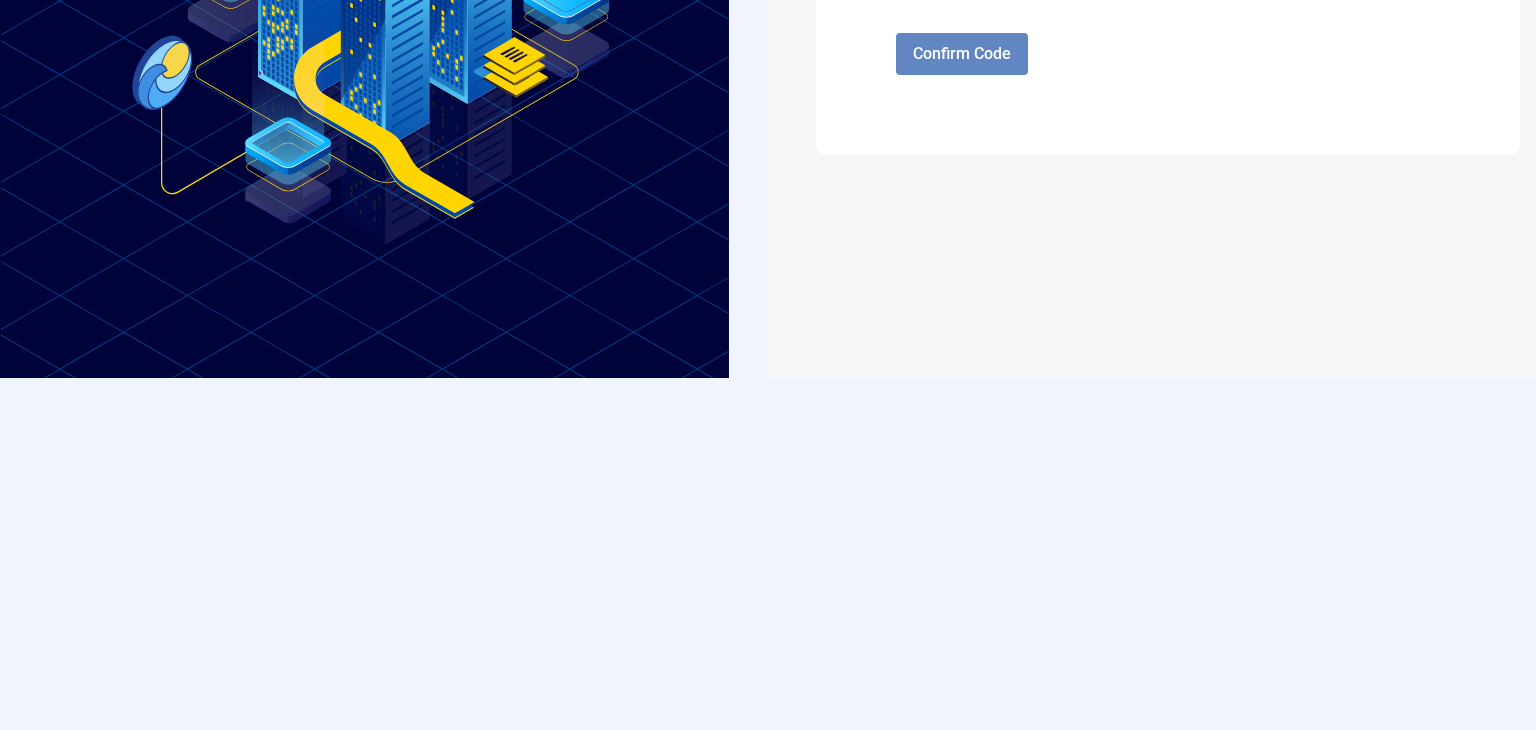 scroll, scrollTop: 0, scrollLeft: 0, axis: both 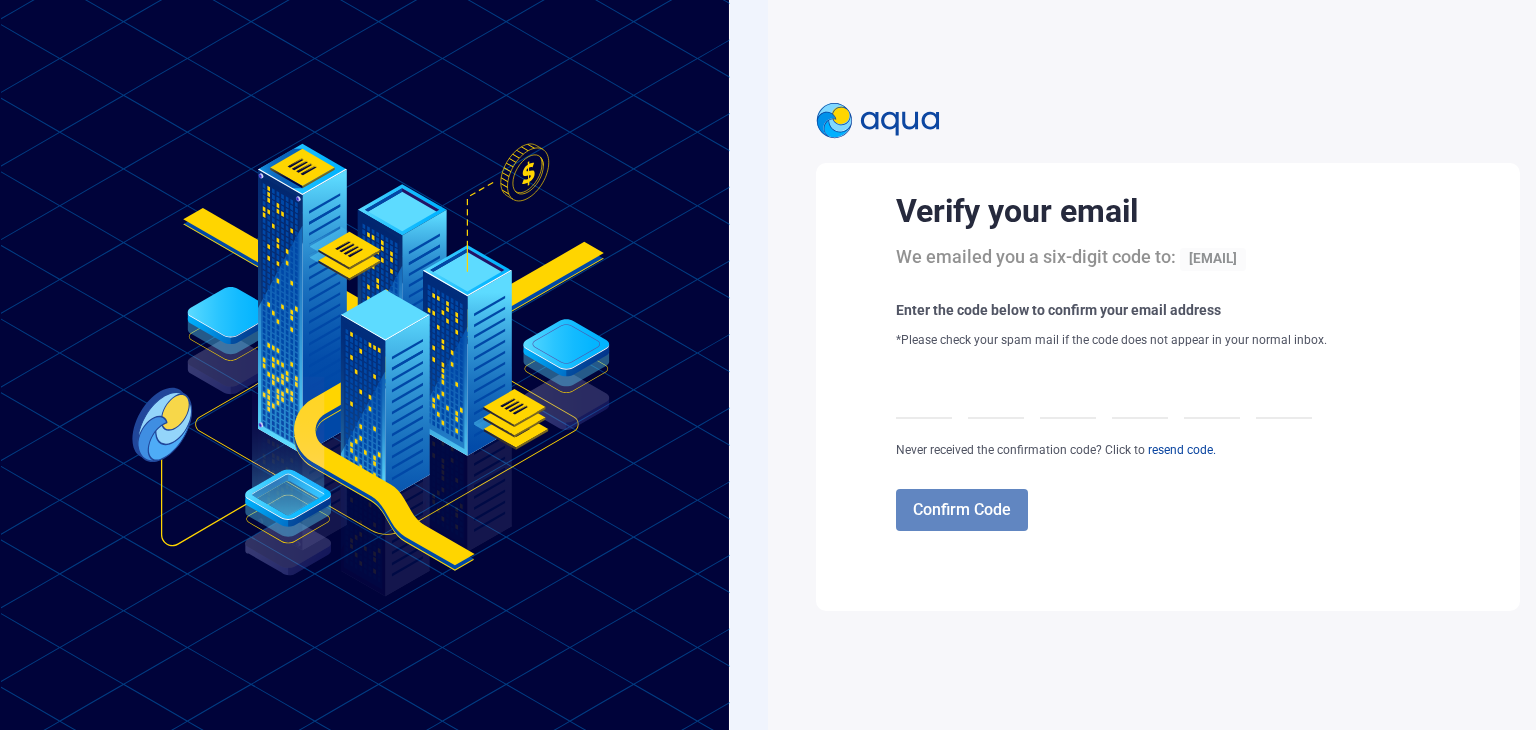 click at bounding box center [924, 391] 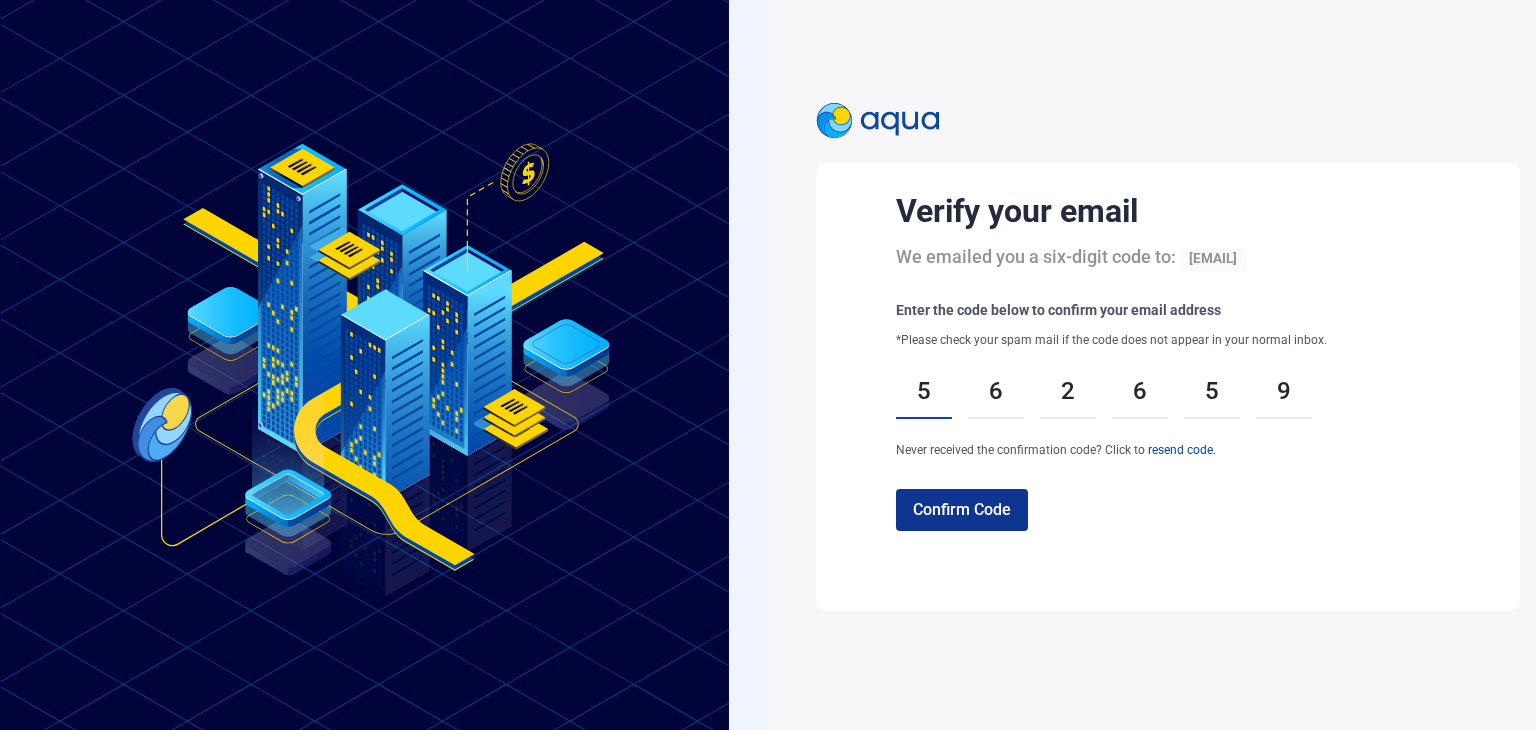 click on "Confirm Code" at bounding box center [962, 509] 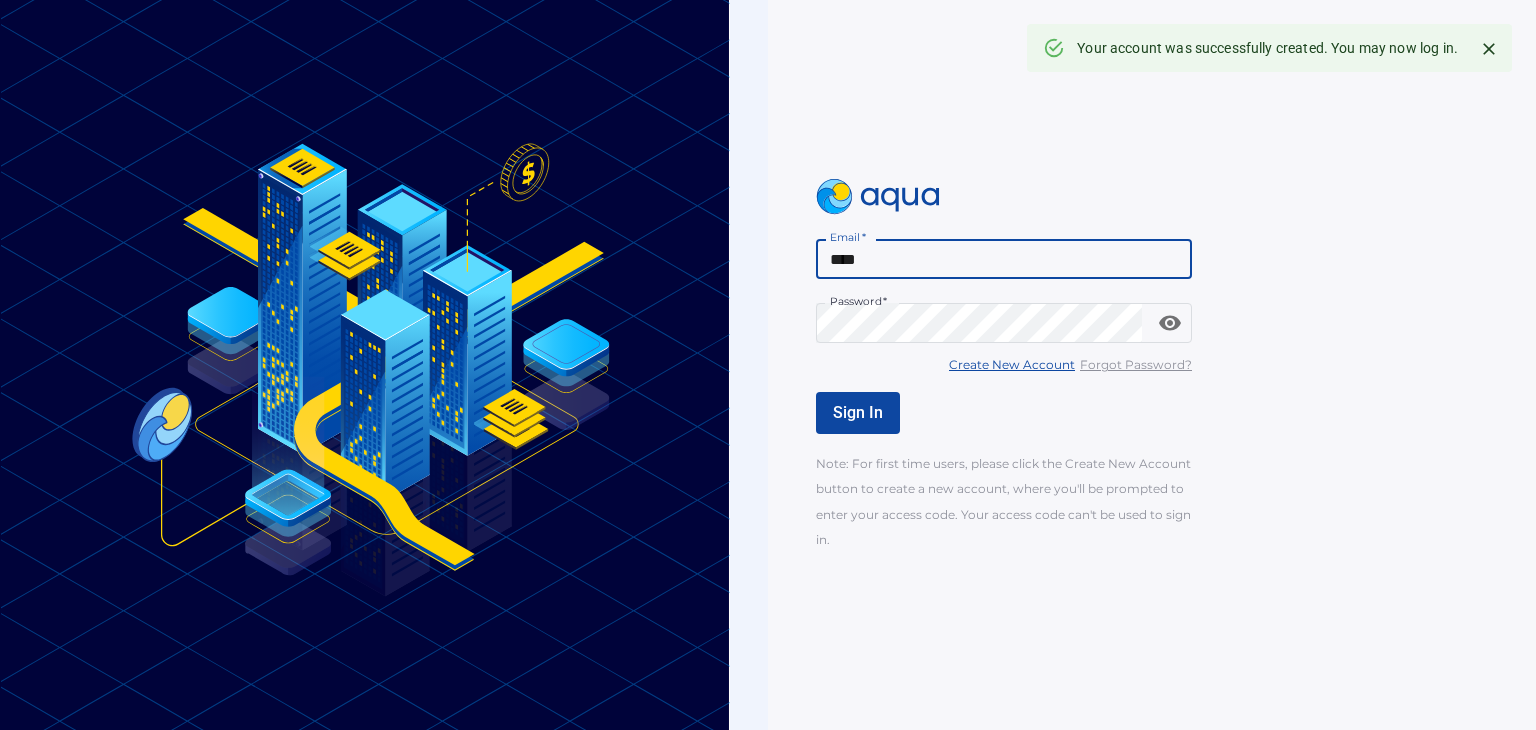 drag, startPoint x: 918, startPoint y: 267, endPoint x: 772, endPoint y: 243, distance: 147.95946 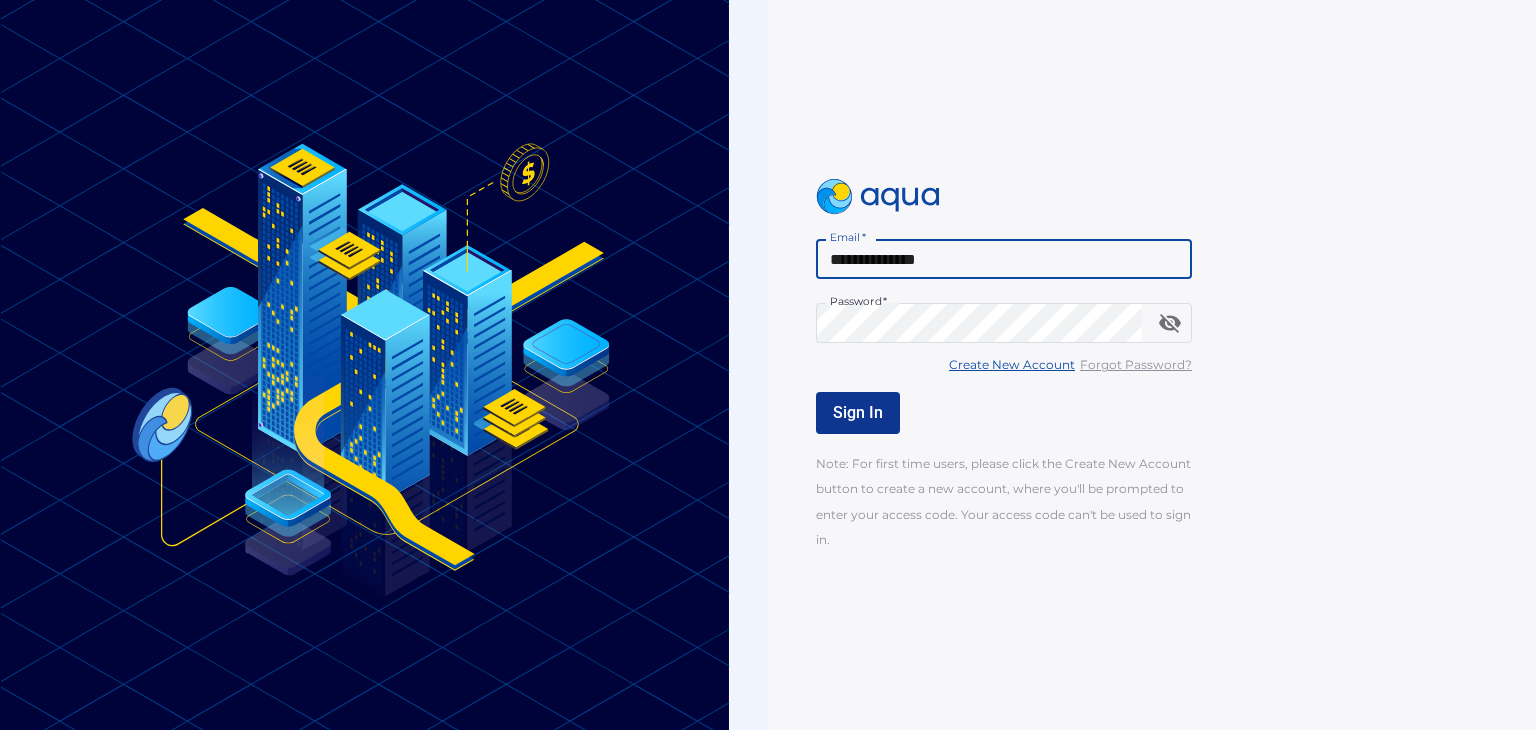 type on "**********" 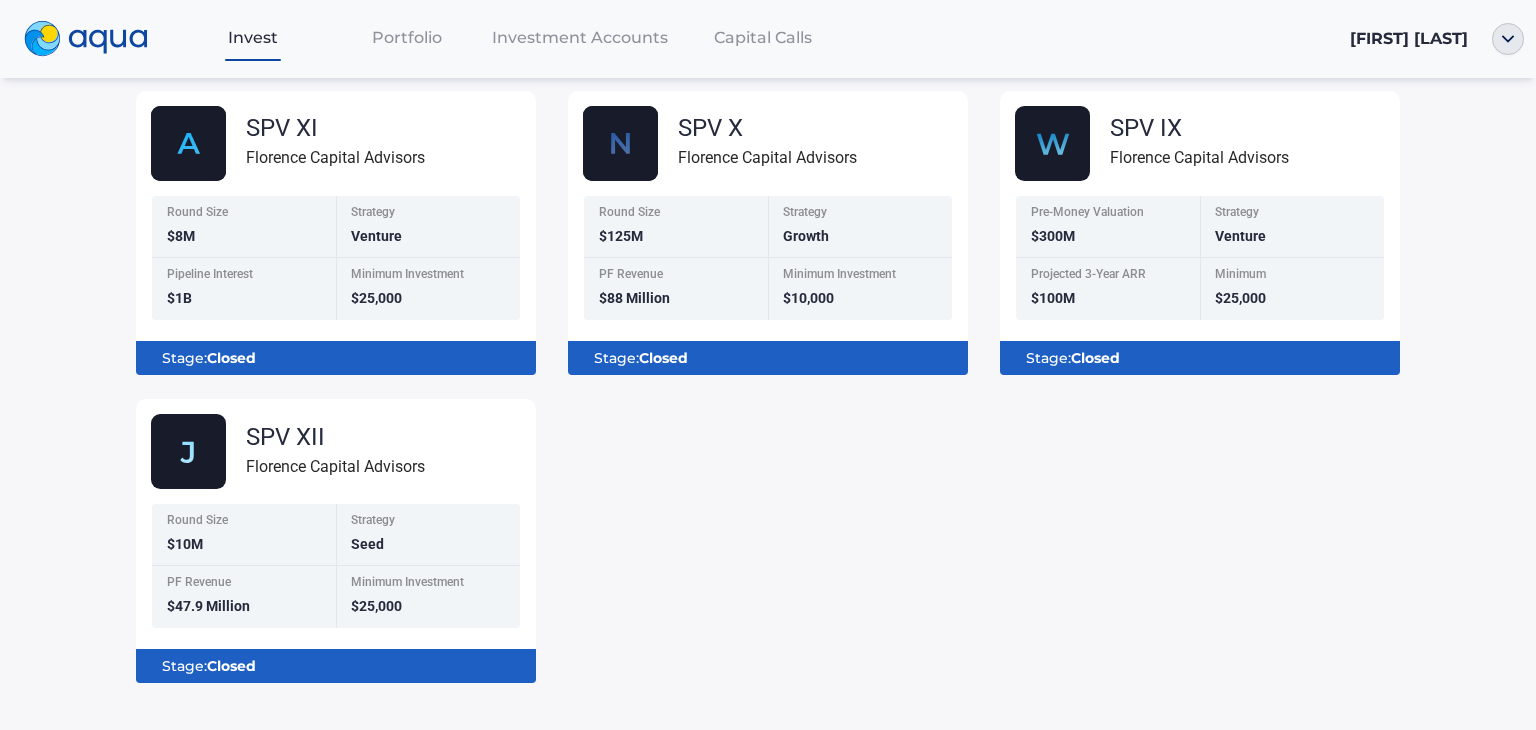 scroll, scrollTop: 148, scrollLeft: 0, axis: vertical 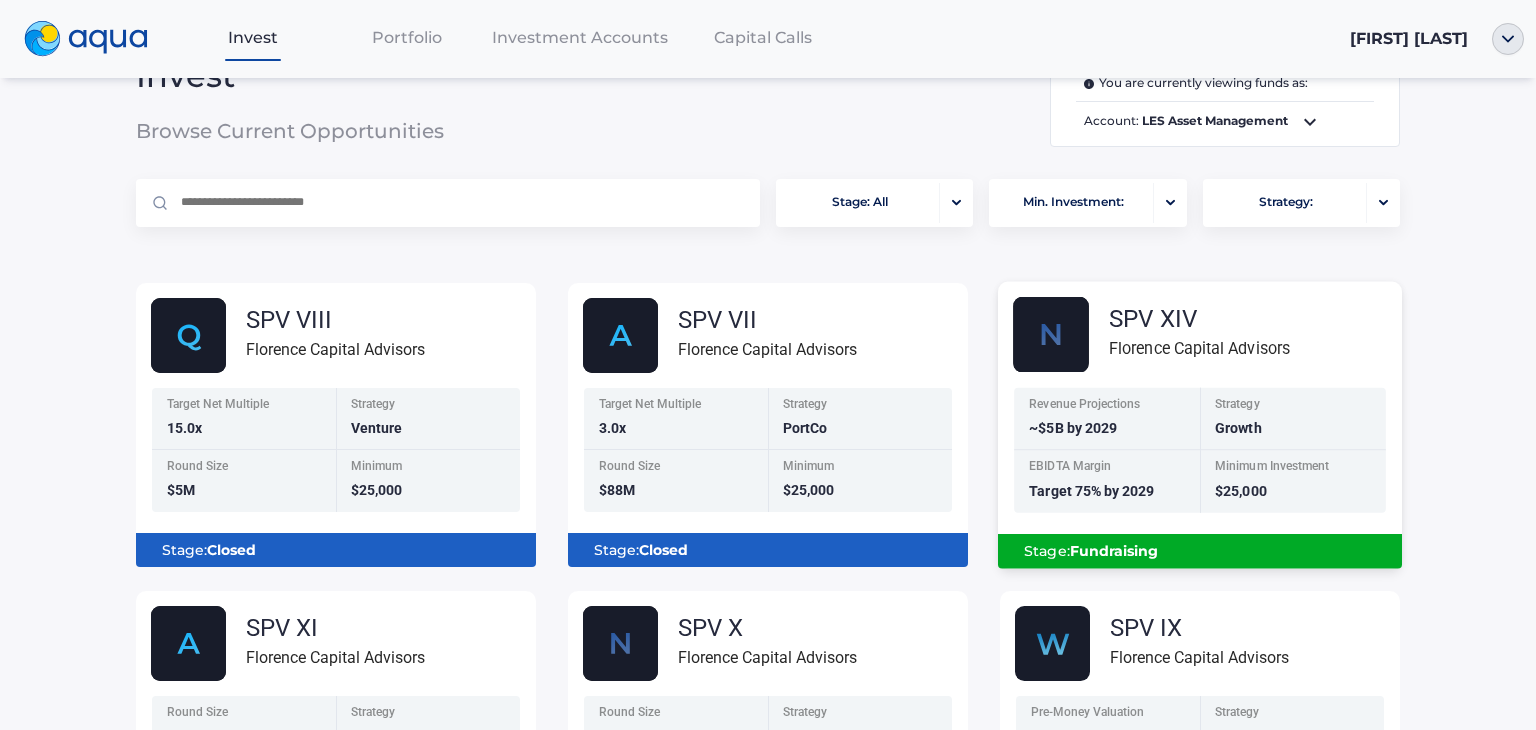 click on "SPV XIV" at bounding box center [1199, 319] 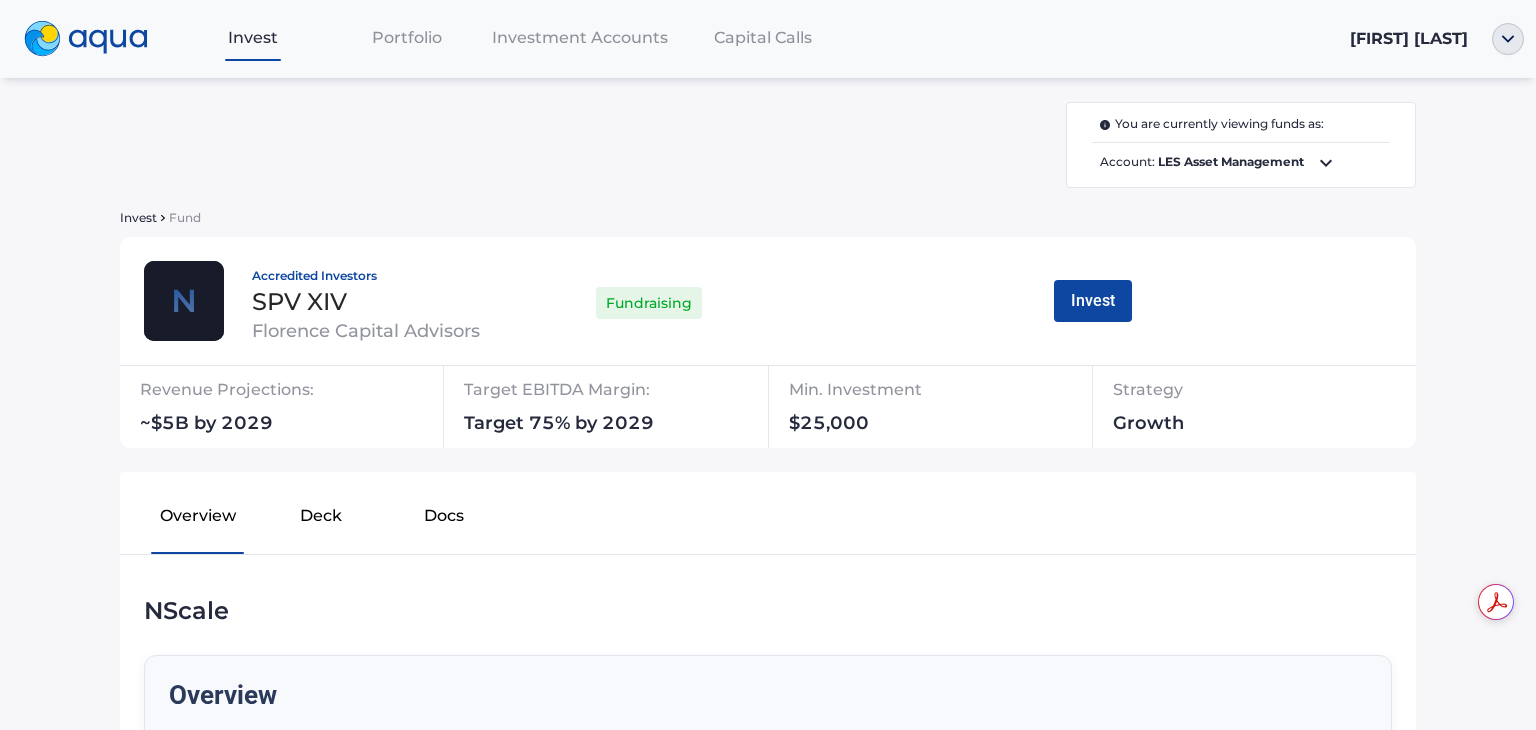 scroll, scrollTop: 0, scrollLeft: 0, axis: both 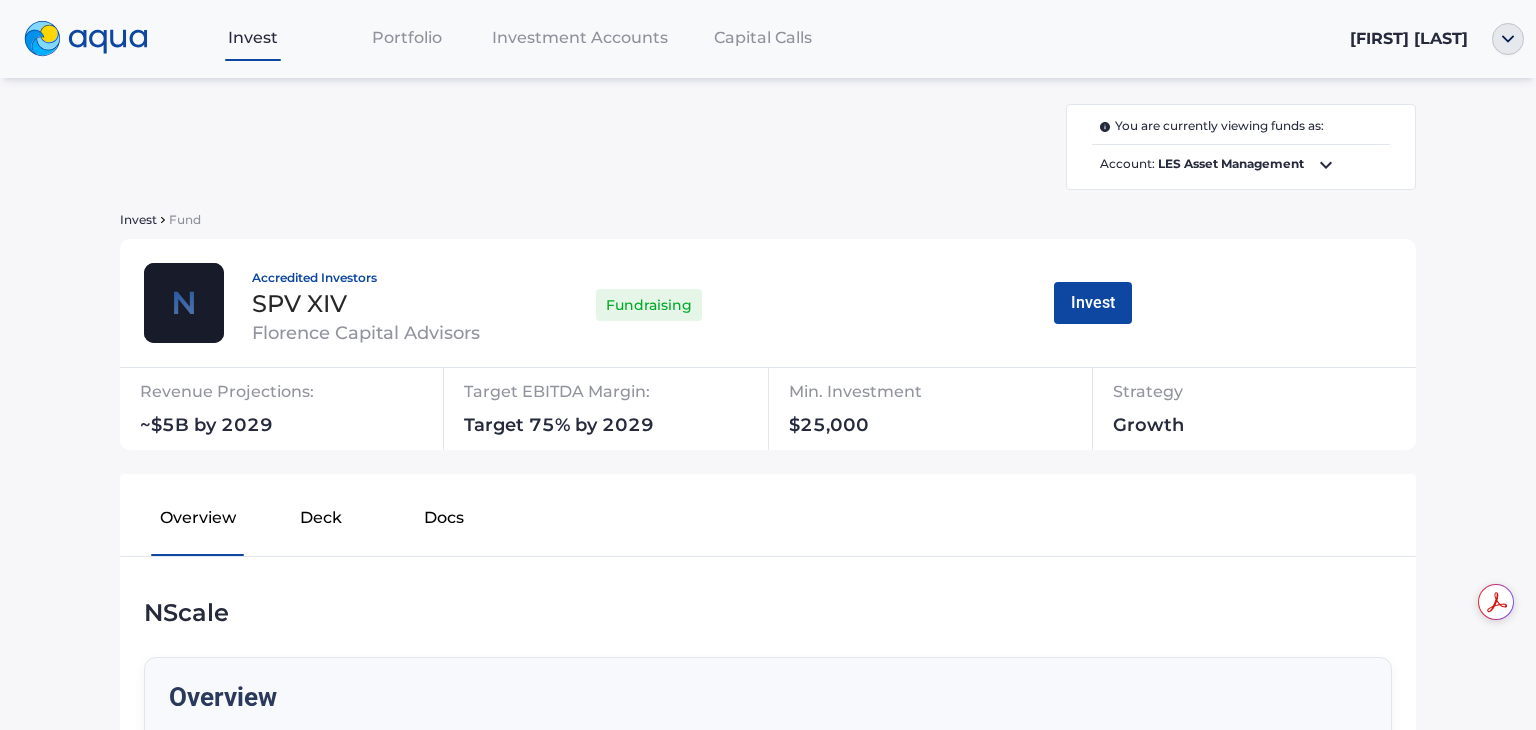 click on "Deck" at bounding box center (320, 522) 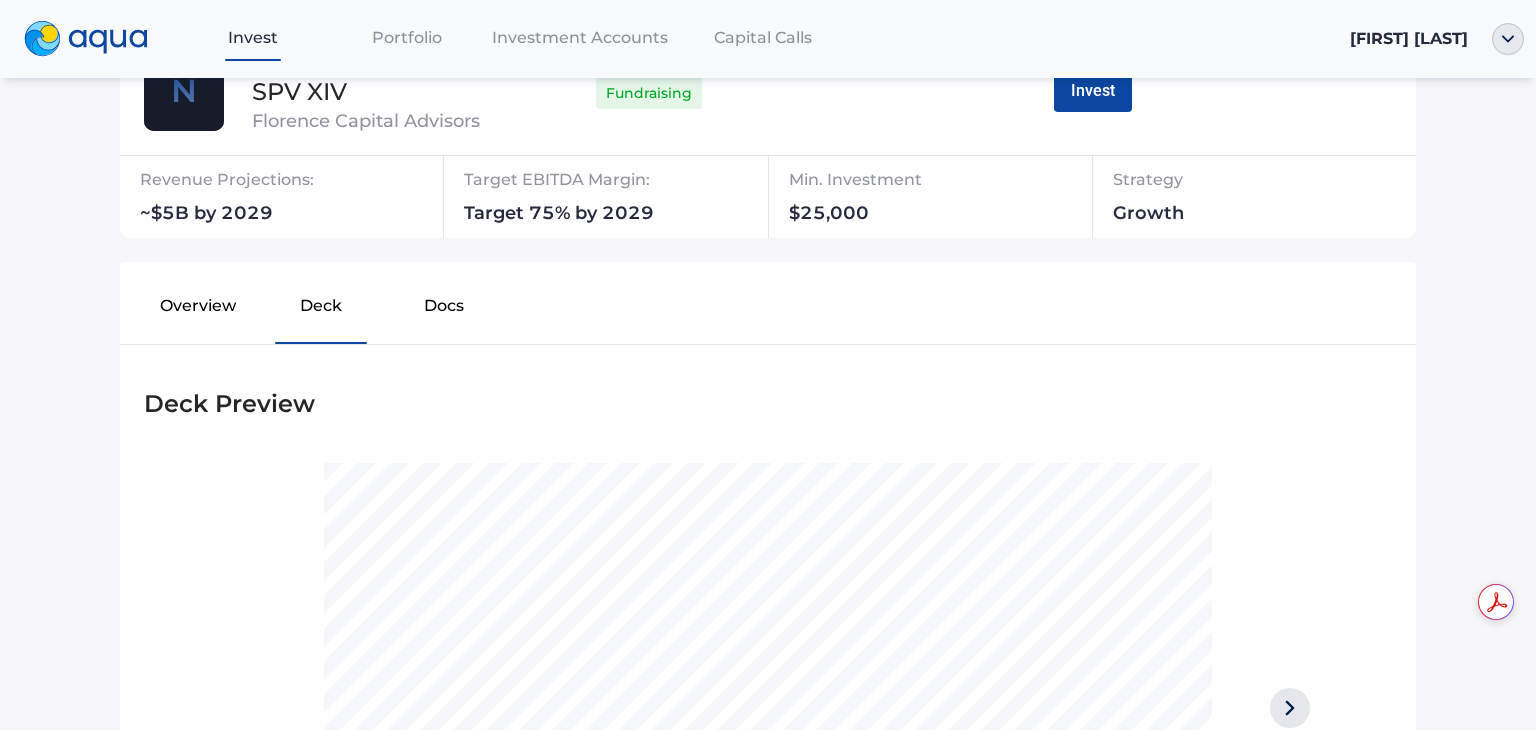scroll, scrollTop: 612, scrollLeft: 0, axis: vertical 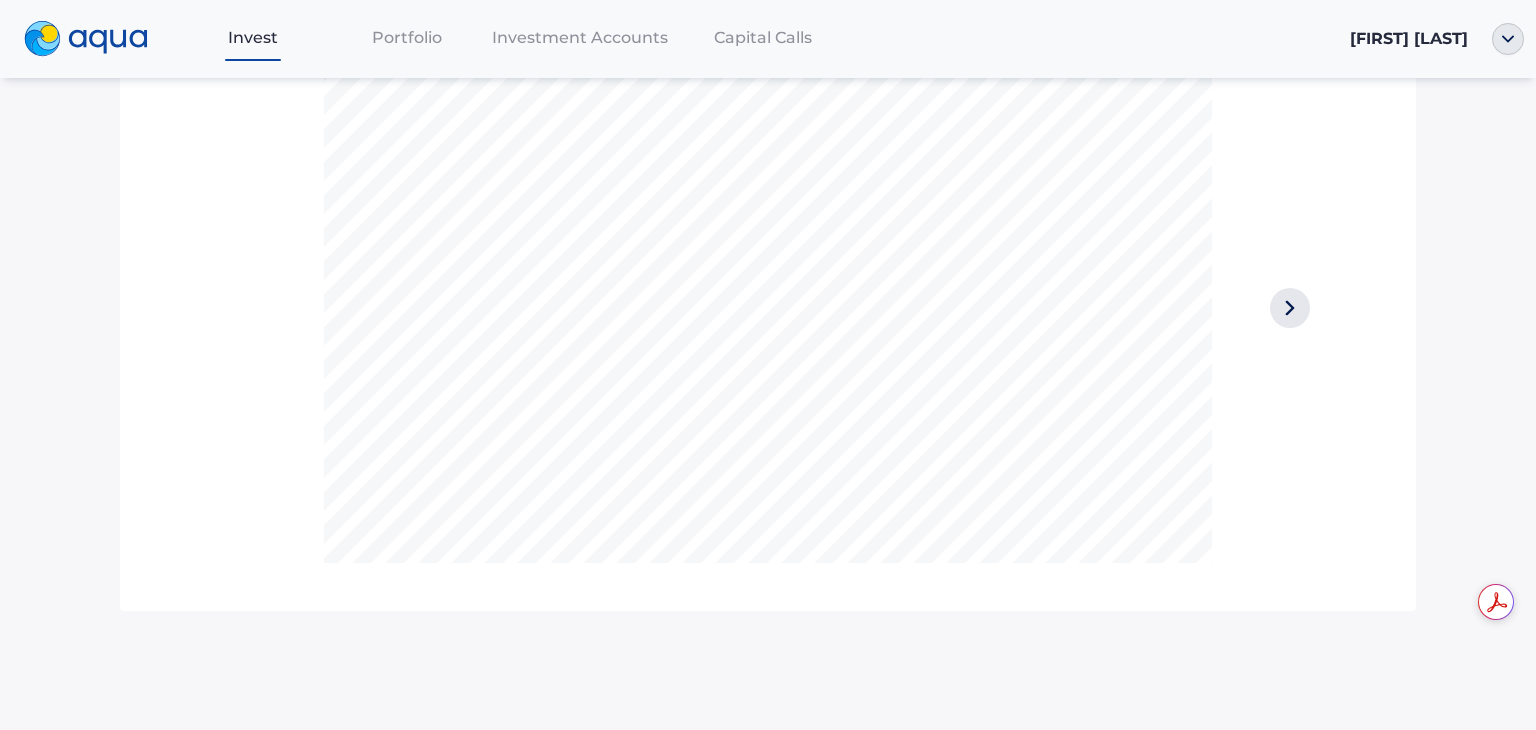 click at bounding box center [1290, 308] 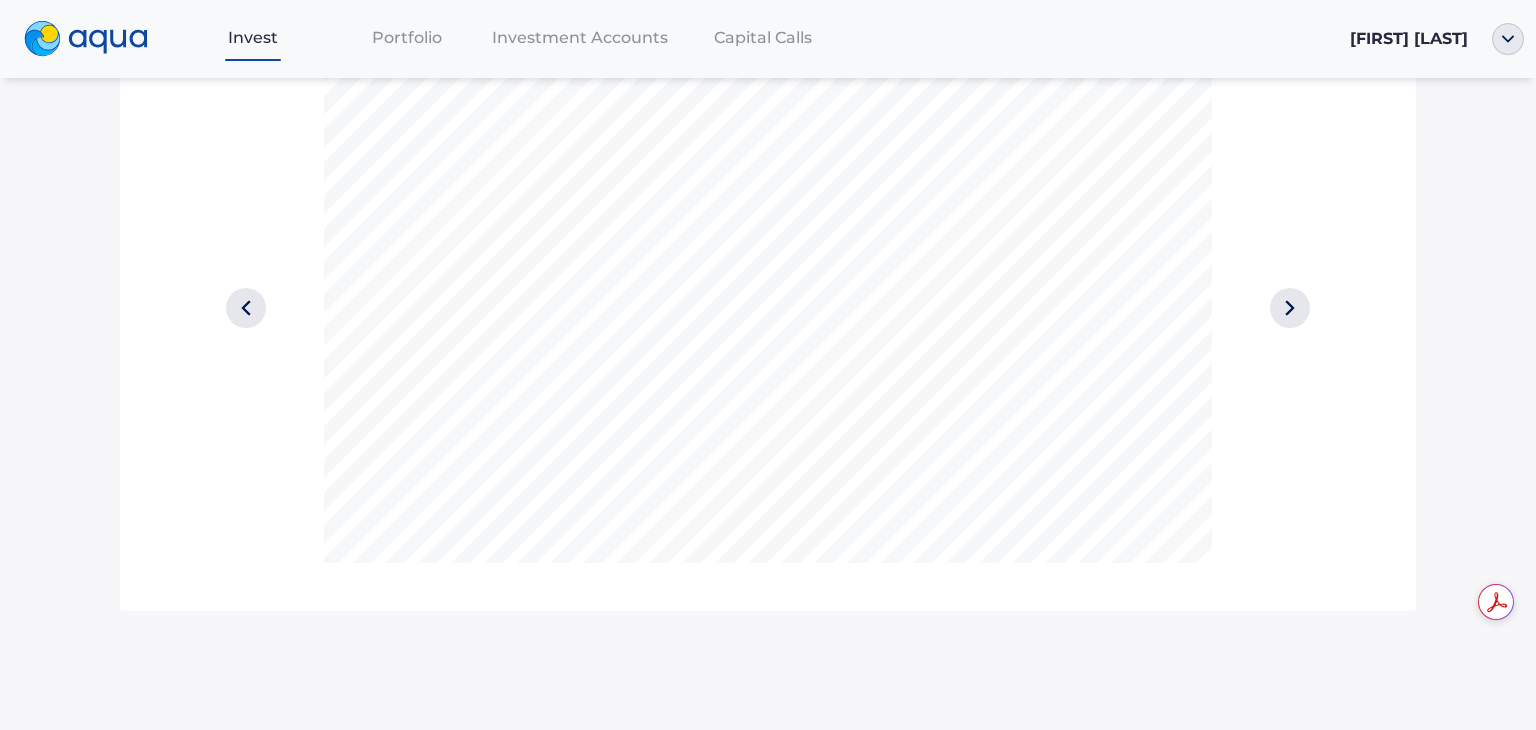 click at bounding box center [1290, 308] 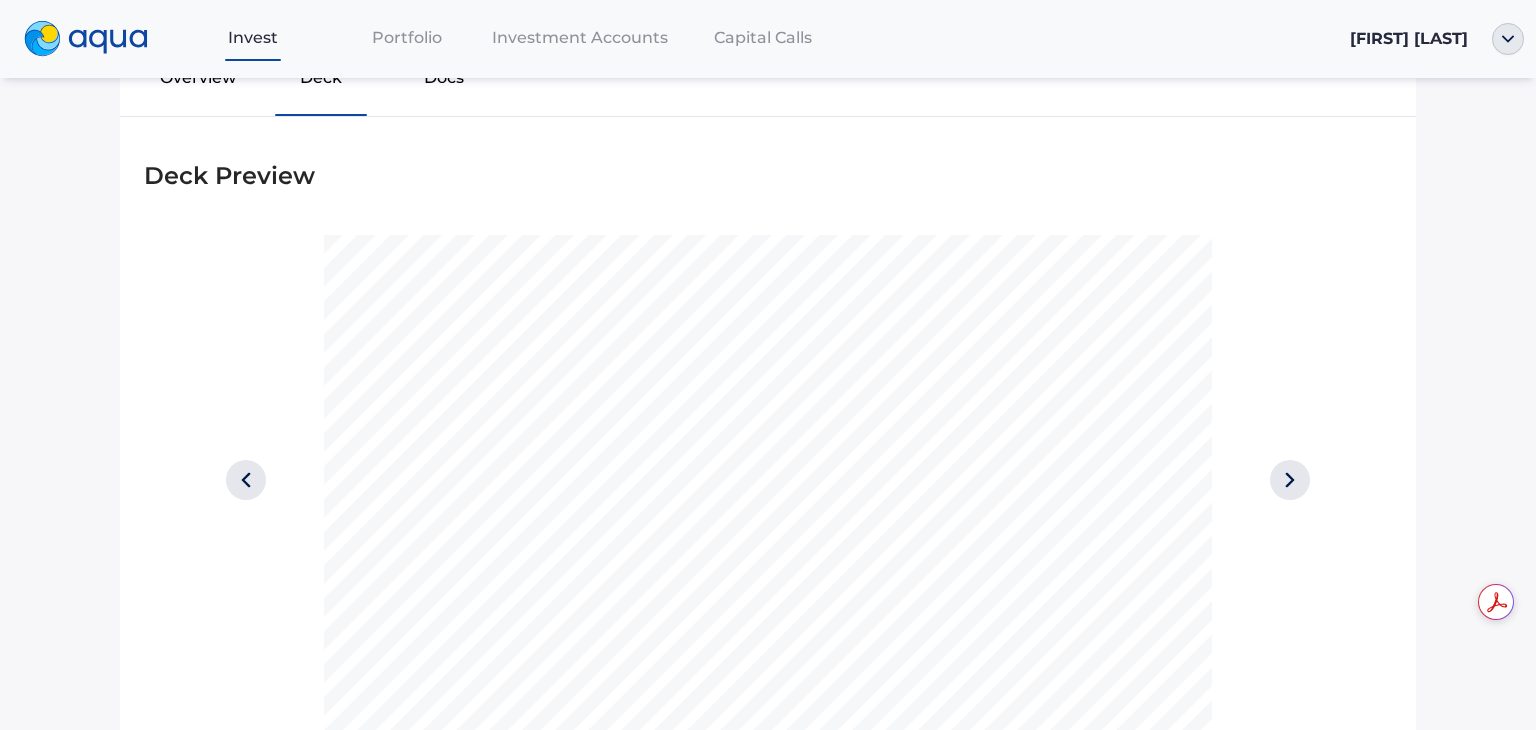 scroll, scrollTop: 212, scrollLeft: 0, axis: vertical 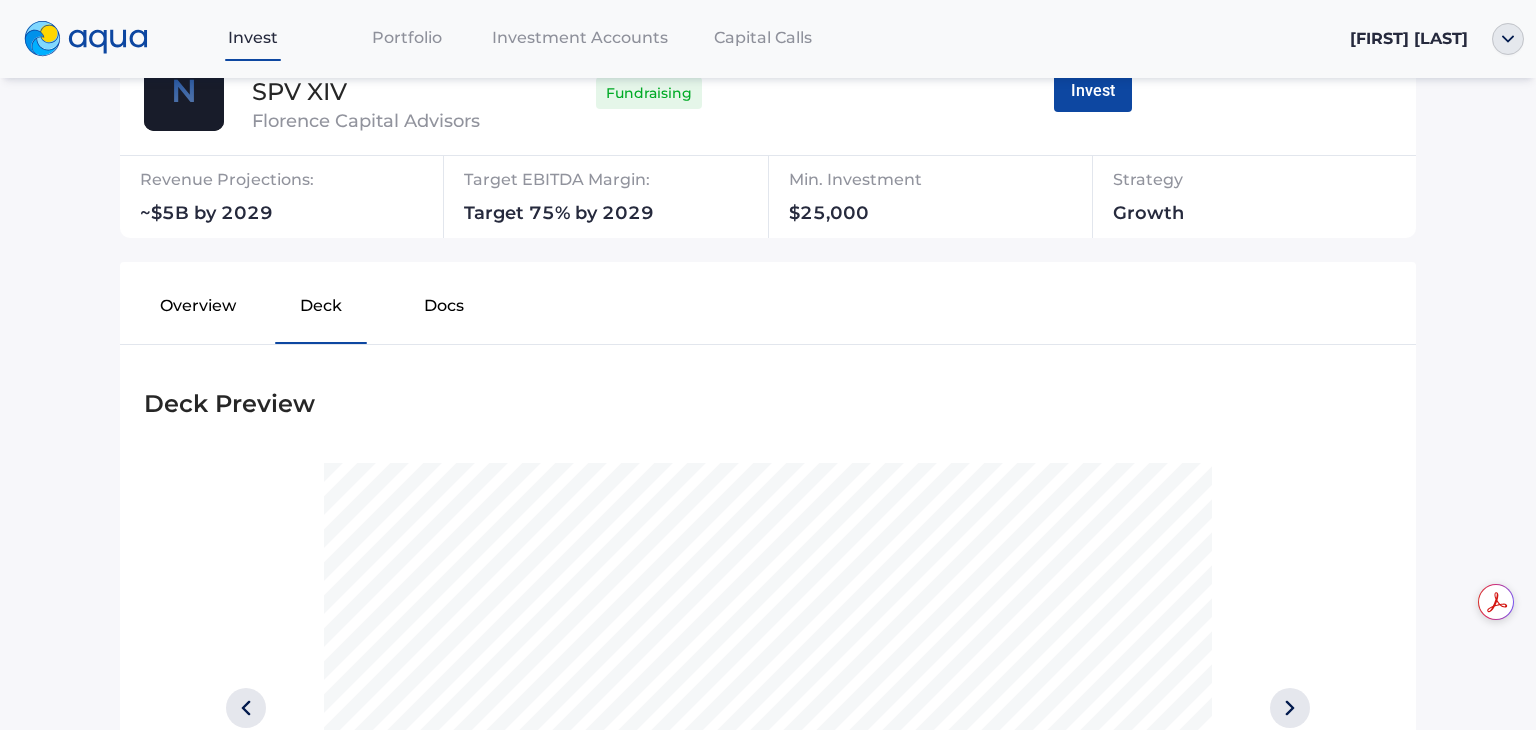click on "Docs" at bounding box center (444, 310) 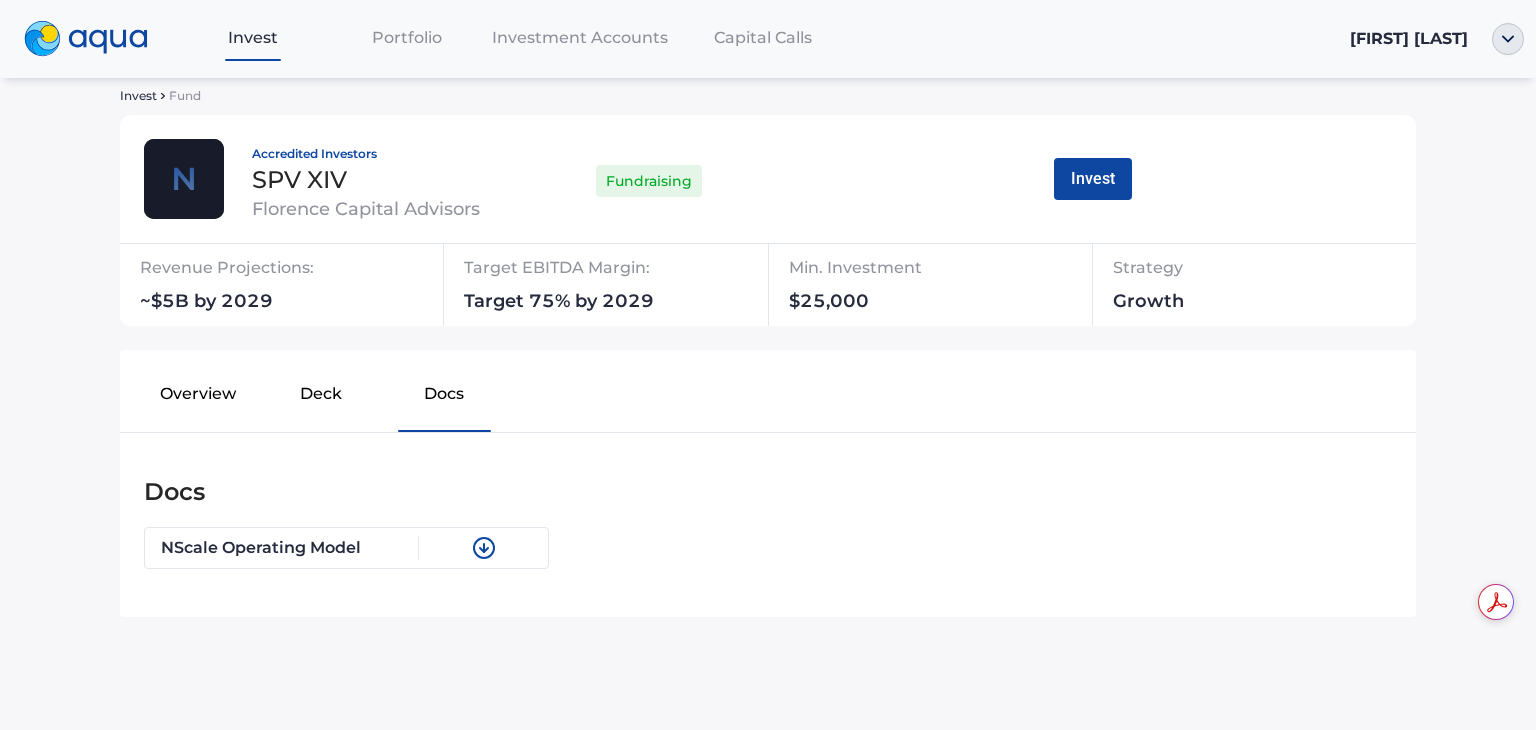 scroll, scrollTop: 129, scrollLeft: 0, axis: vertical 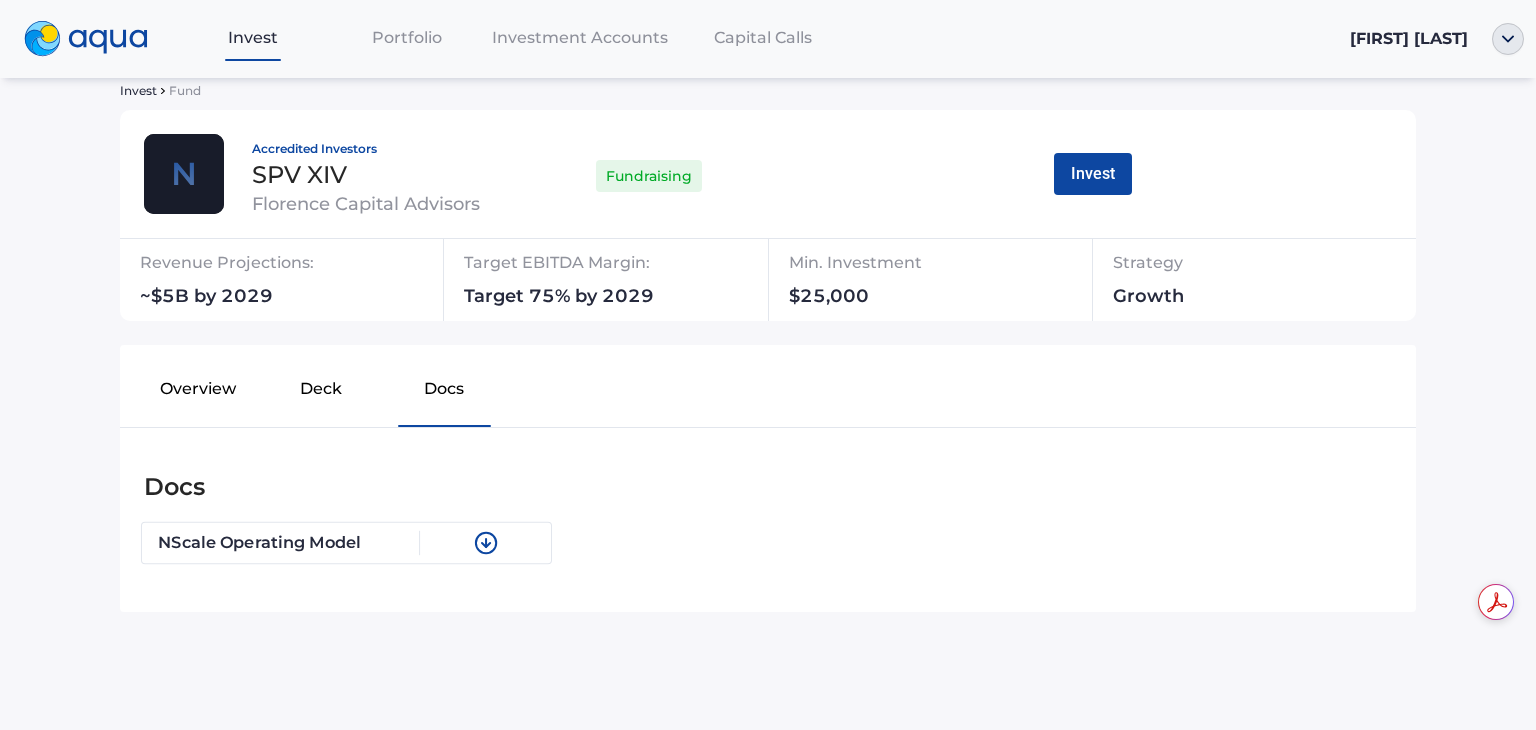 click at bounding box center [486, 543] 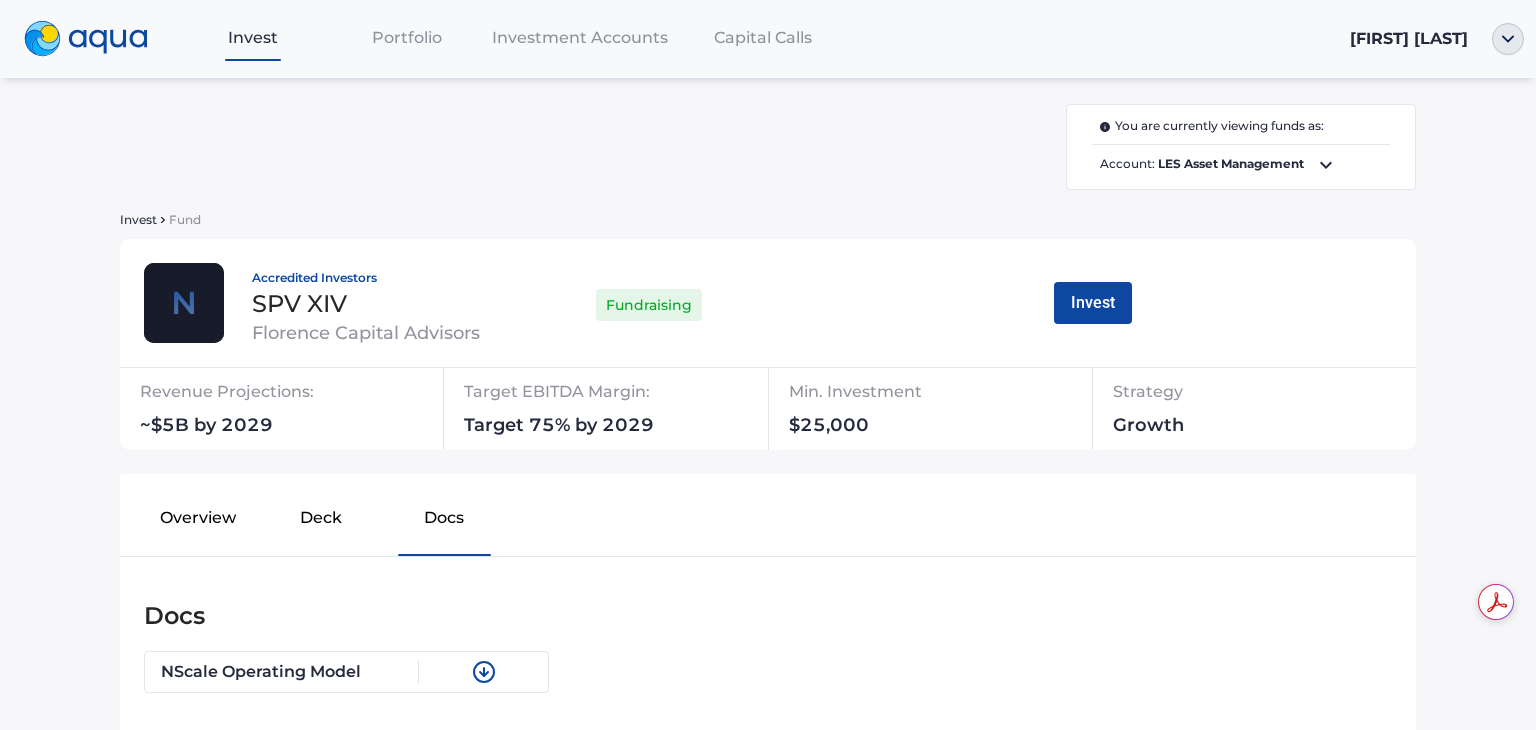 scroll, scrollTop: 0, scrollLeft: 0, axis: both 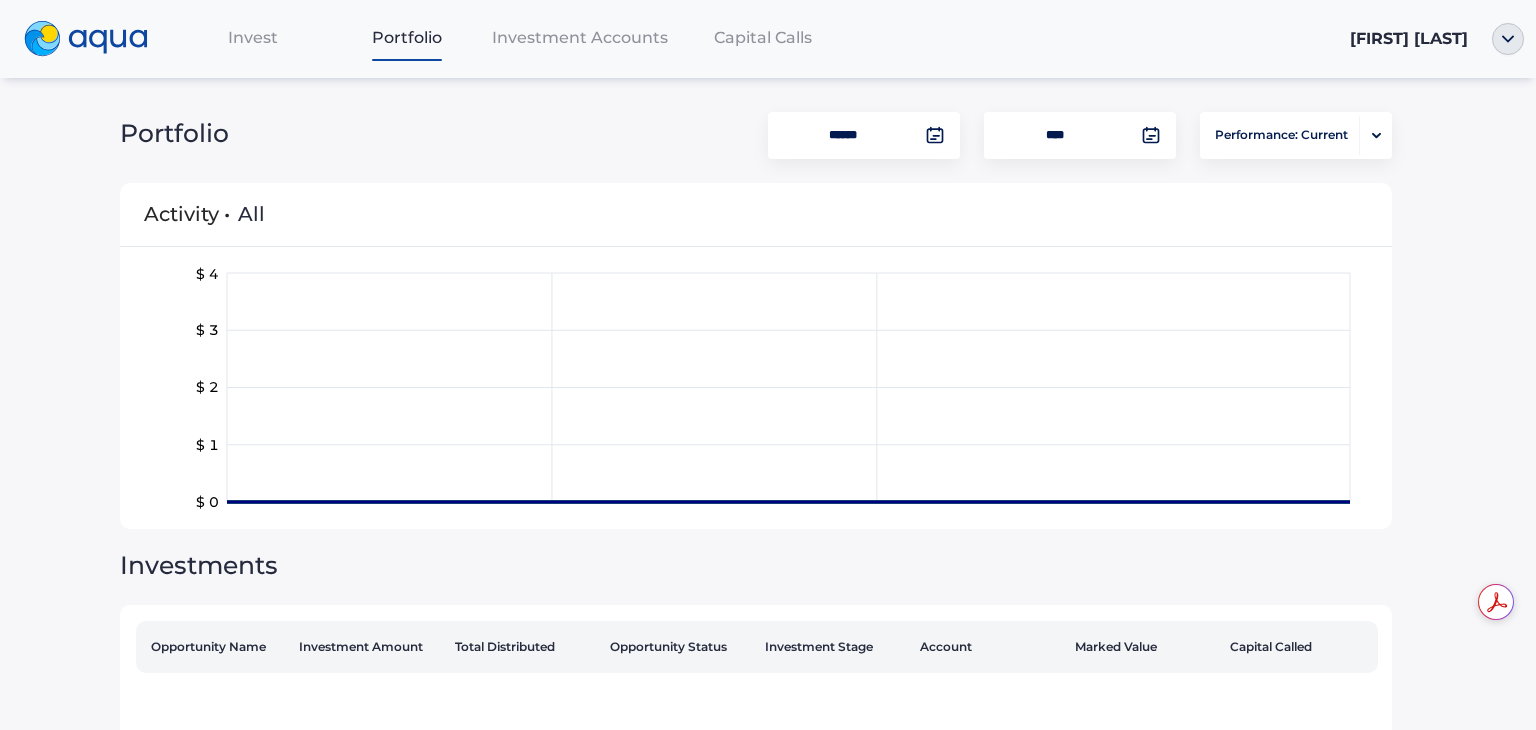 click on "Investment Accounts" at bounding box center [580, 37] 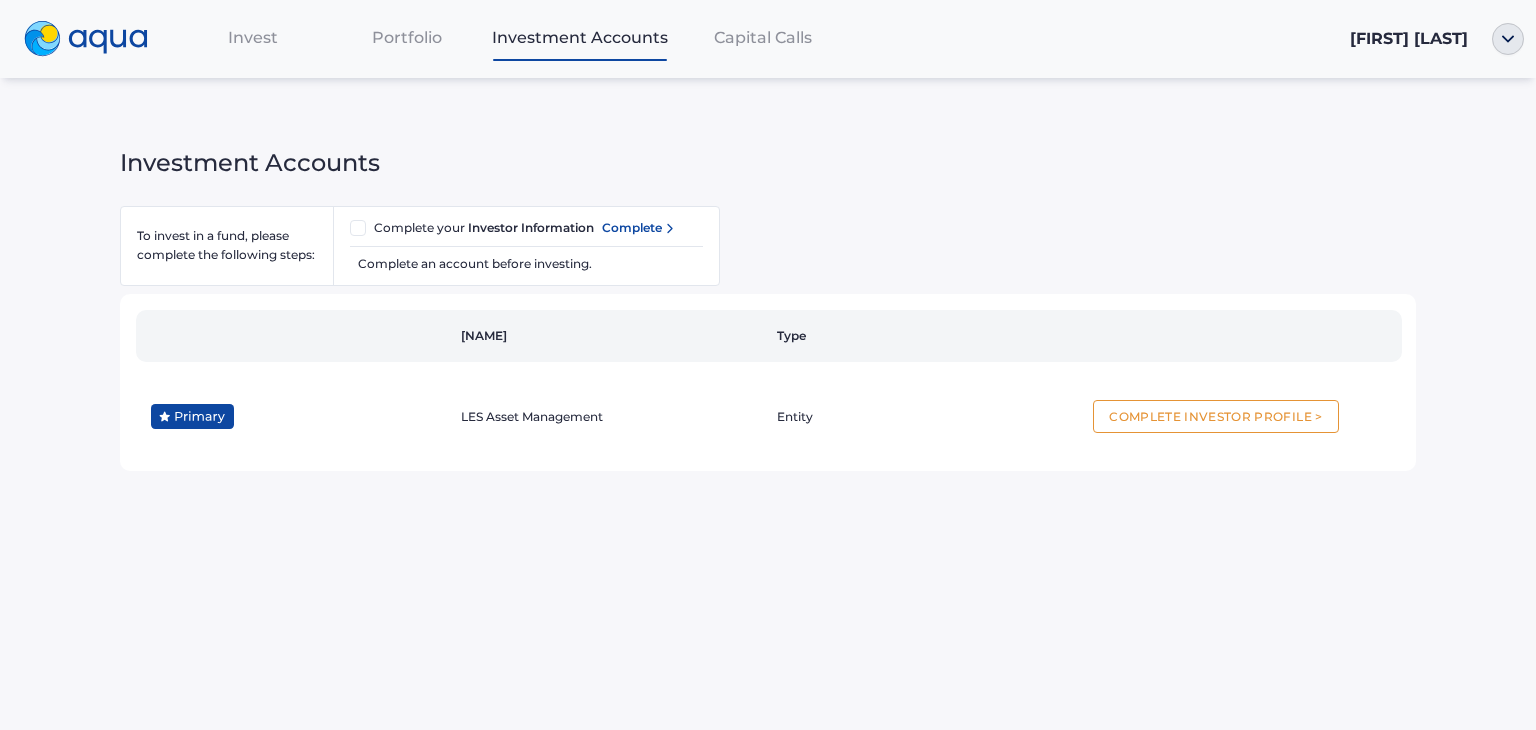 click on "Invest Portfolio Investment Accounts Capital Calls [FIRST] [LAST]" at bounding box center [768, 39] 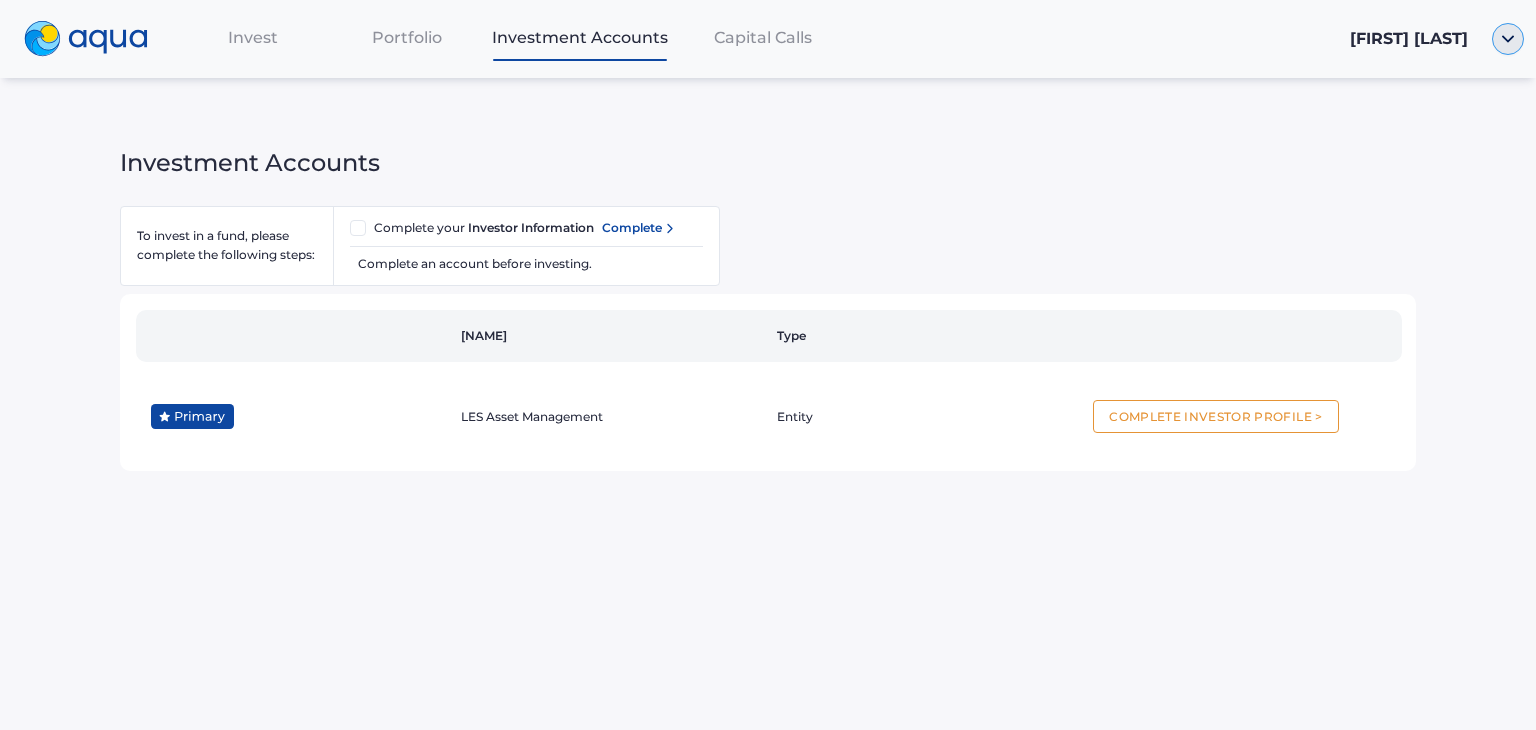 click at bounding box center (1508, 39) 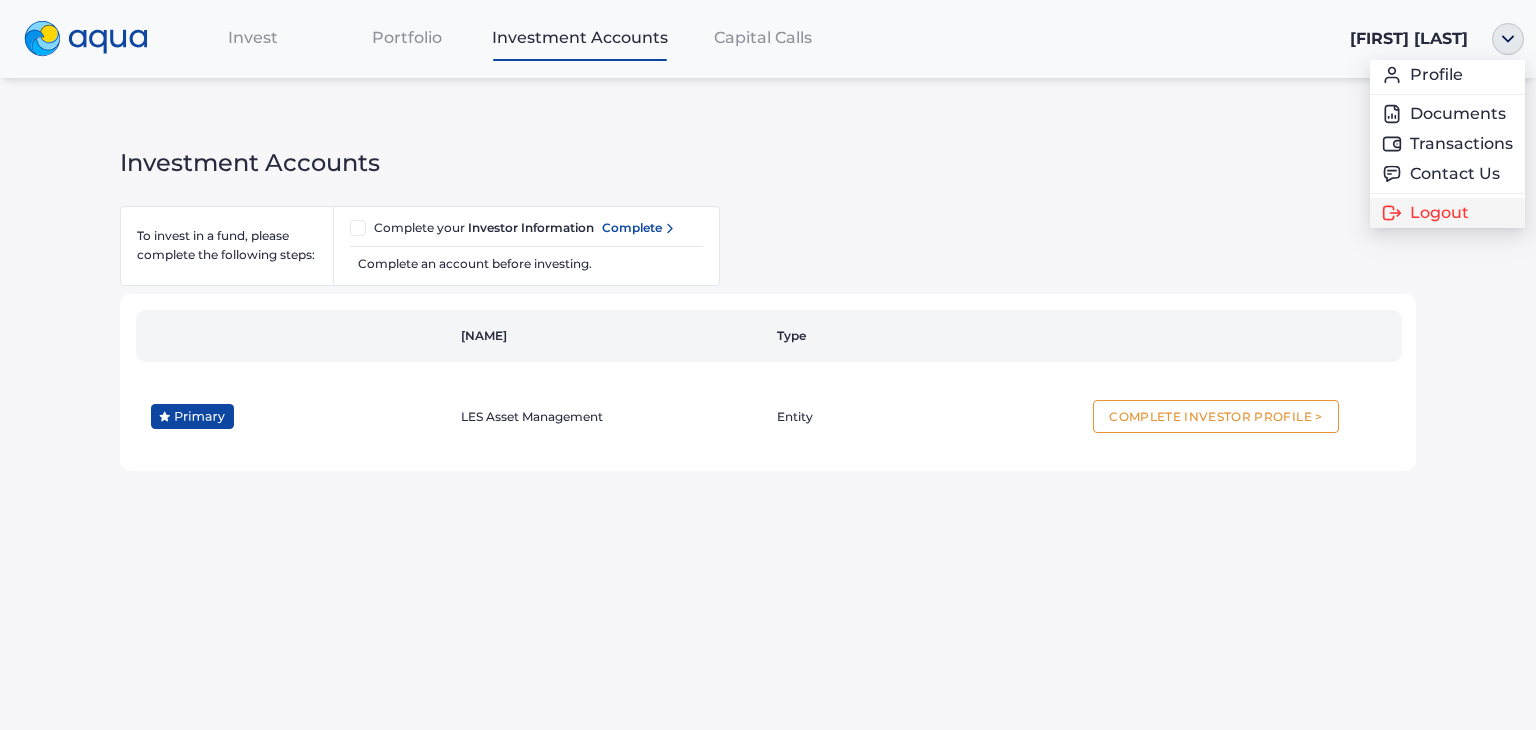 click on "Logout" at bounding box center (1439, 213) 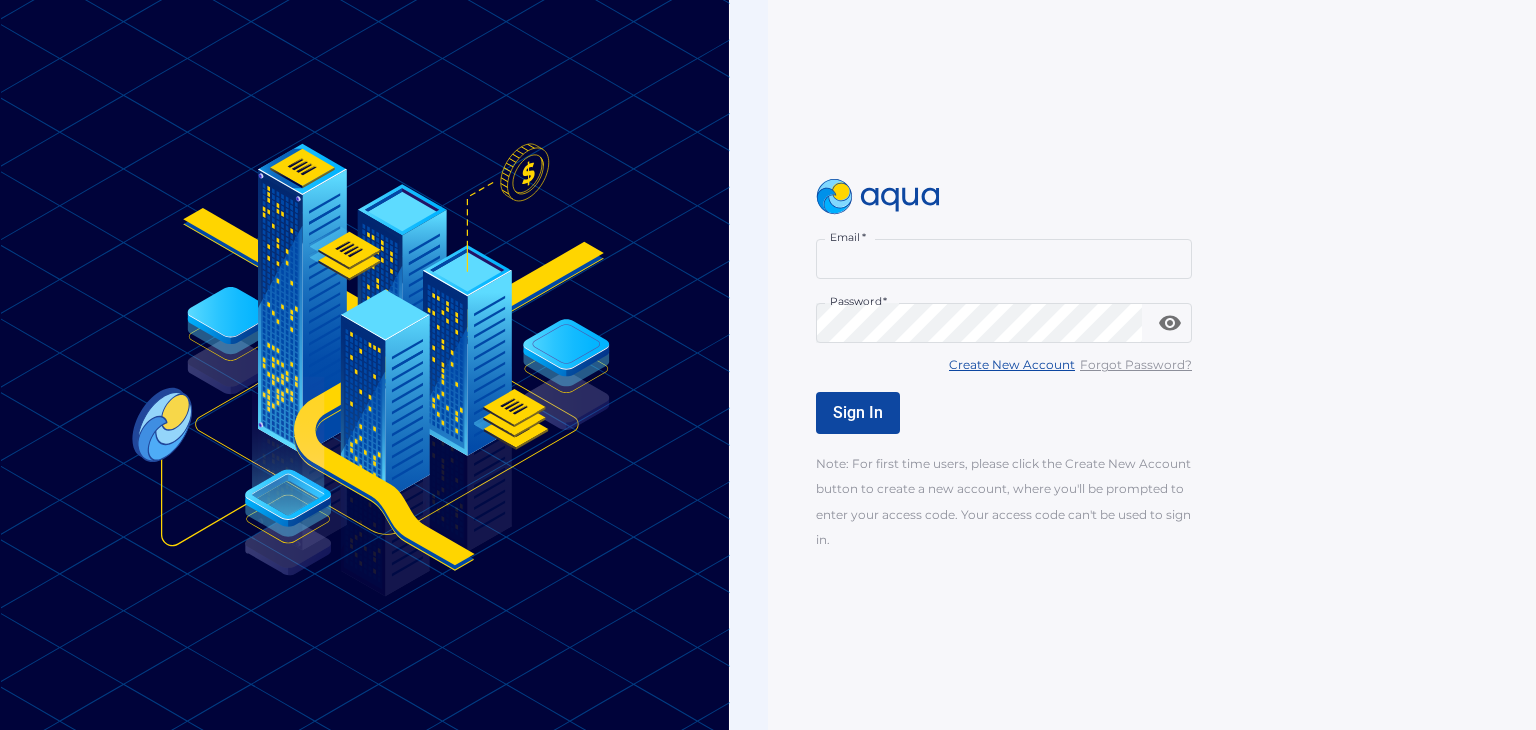 type on "**********" 